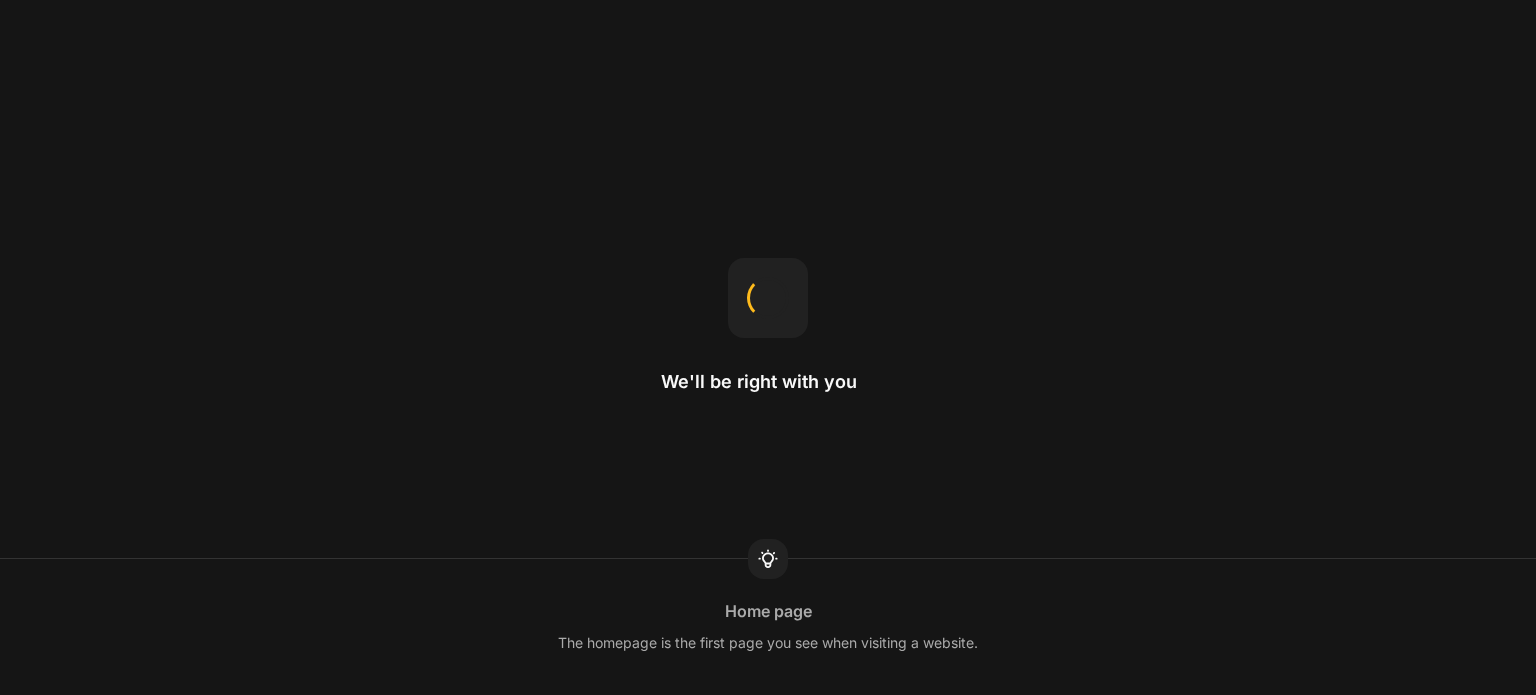 scroll, scrollTop: 0, scrollLeft: 0, axis: both 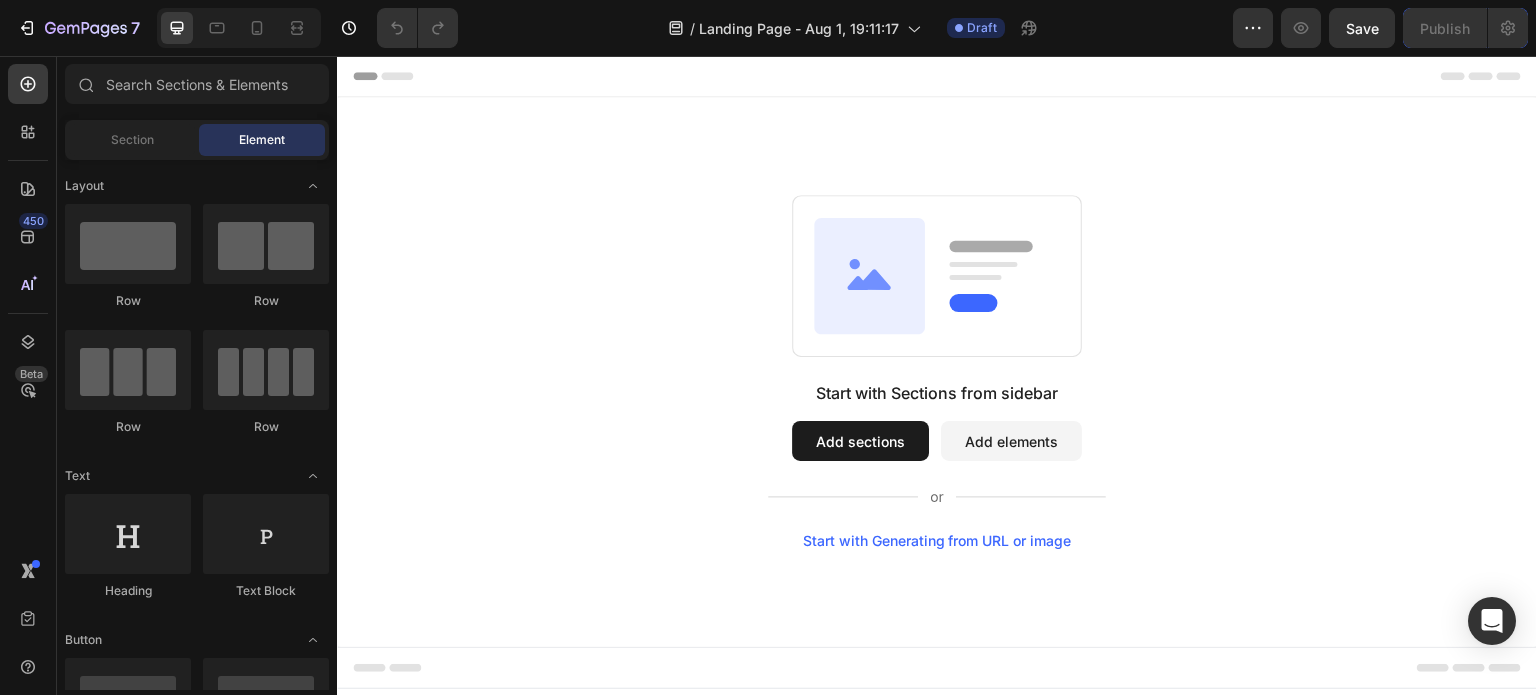 click 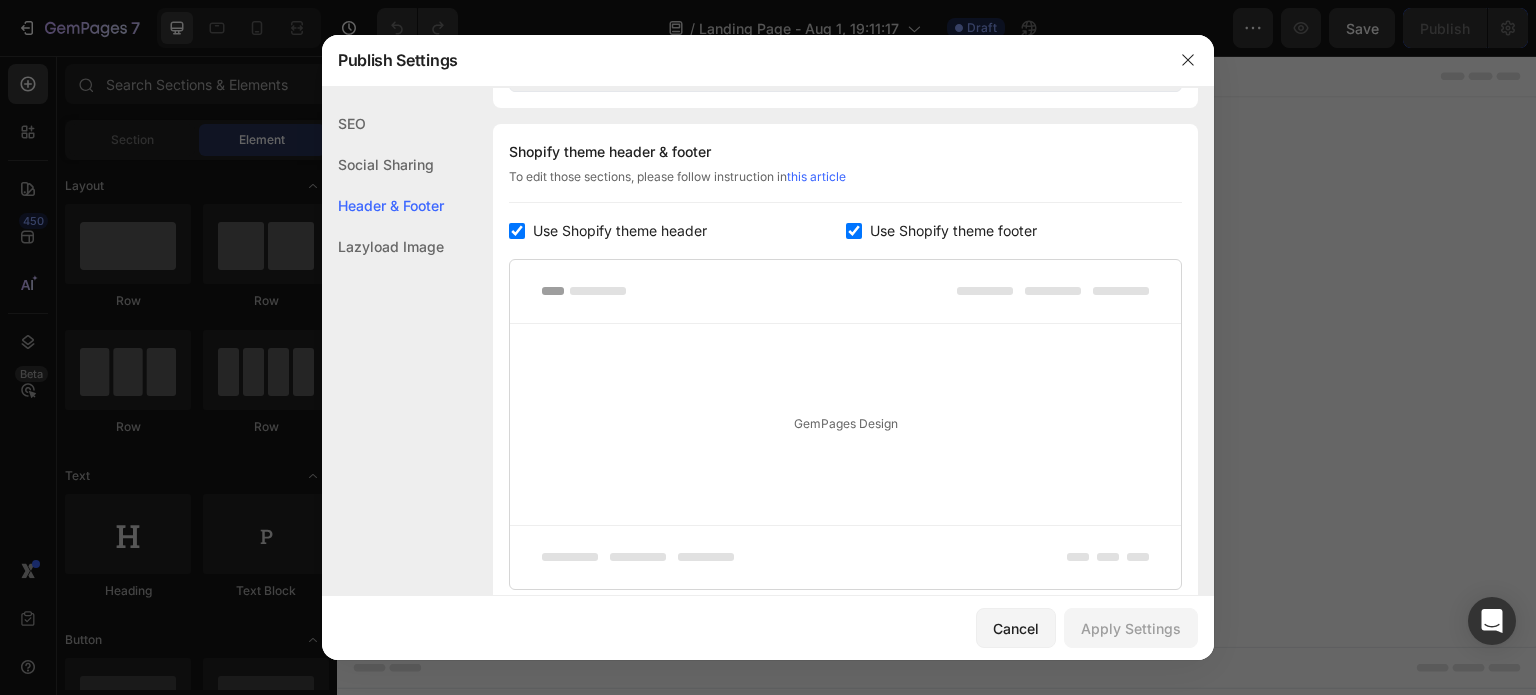 scroll, scrollTop: 936, scrollLeft: 0, axis: vertical 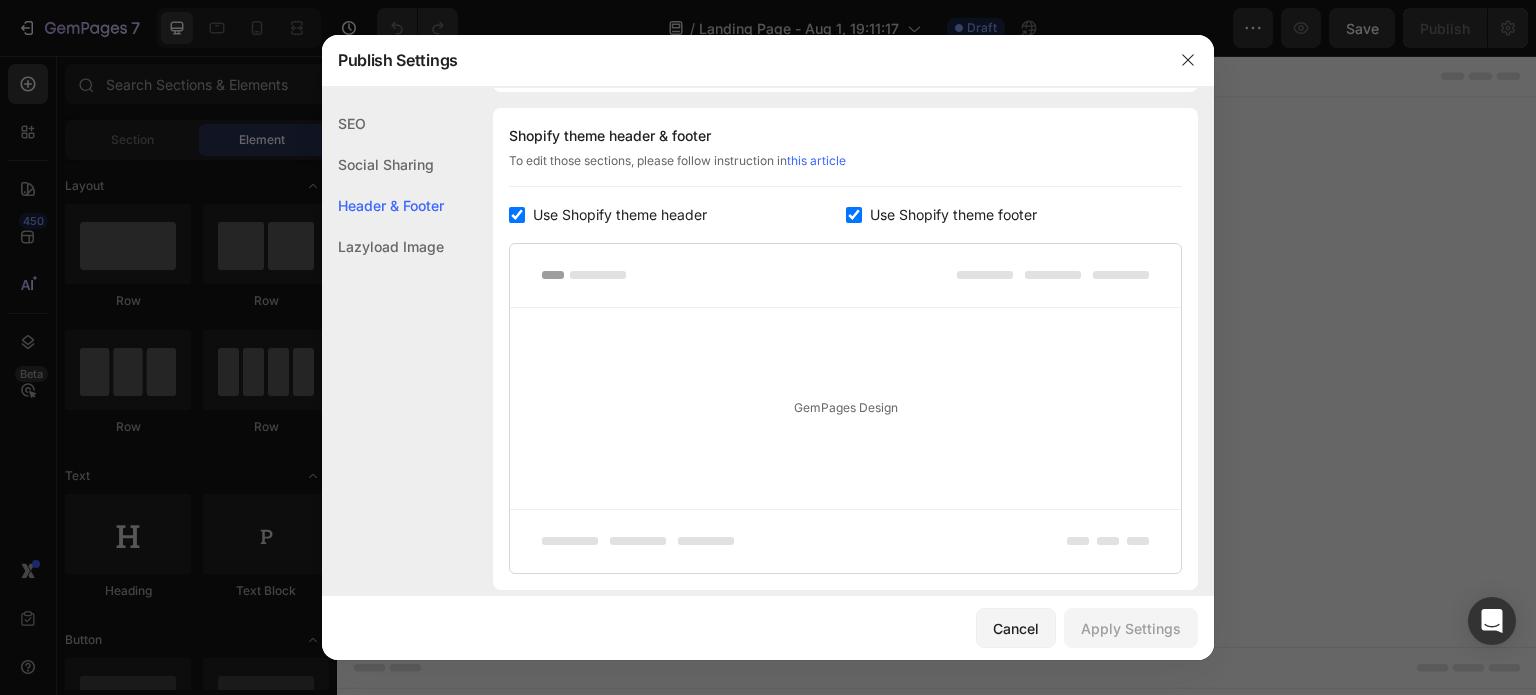 click at bounding box center (517, 215) 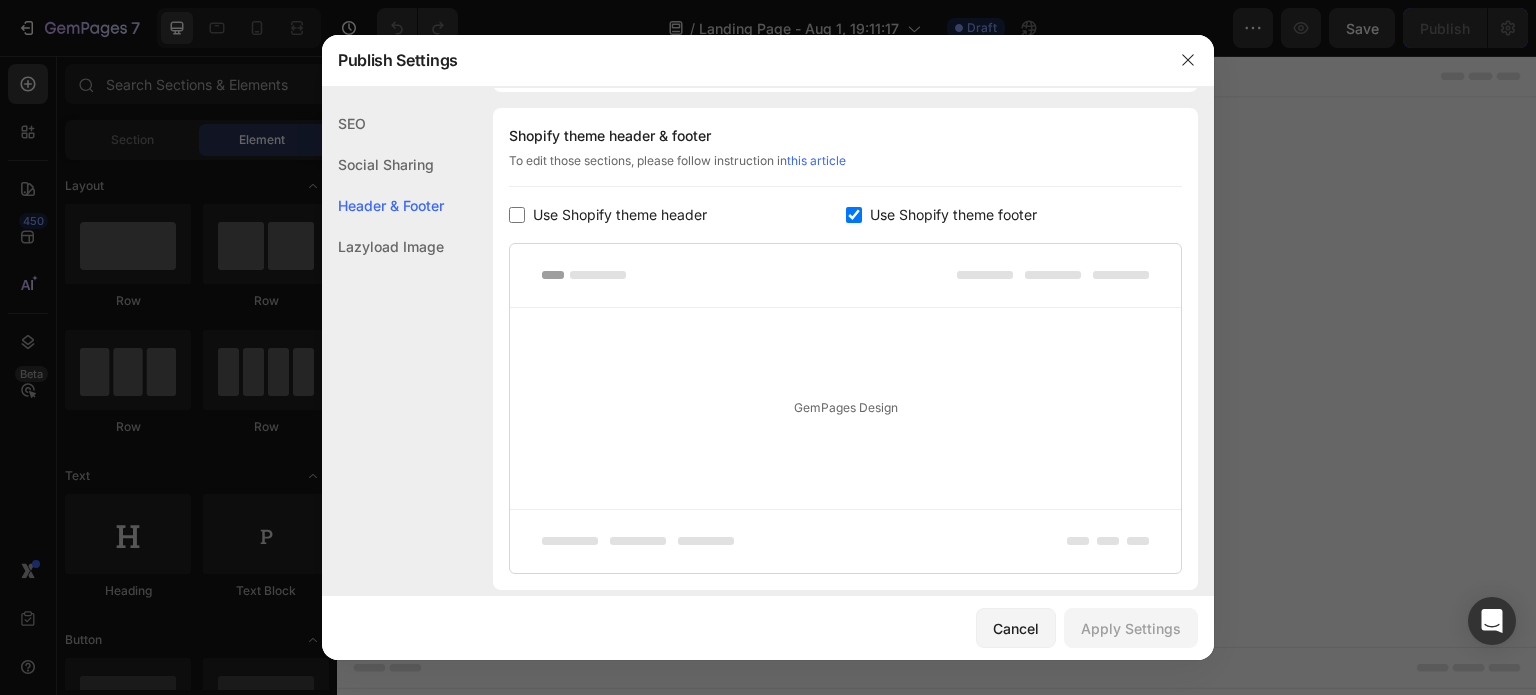 checkbox on "false" 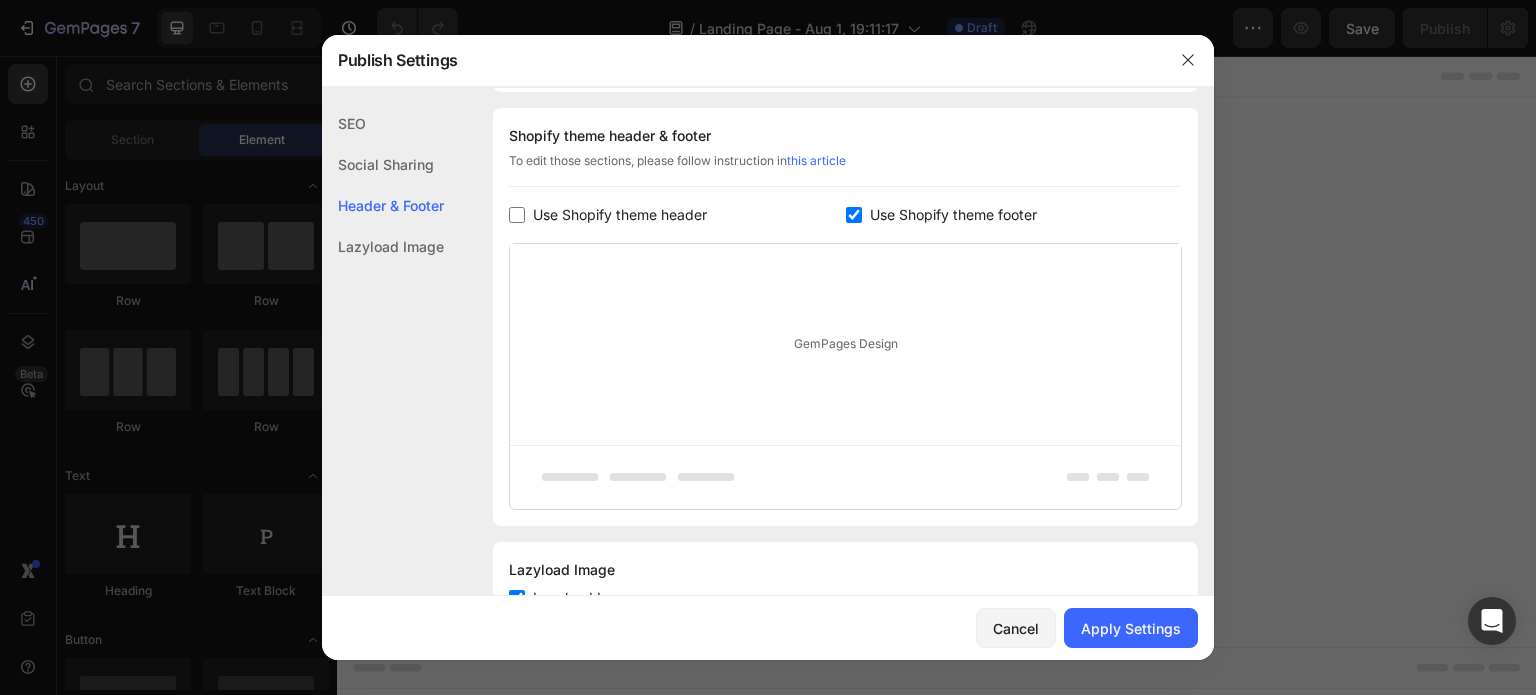 click at bounding box center (854, 215) 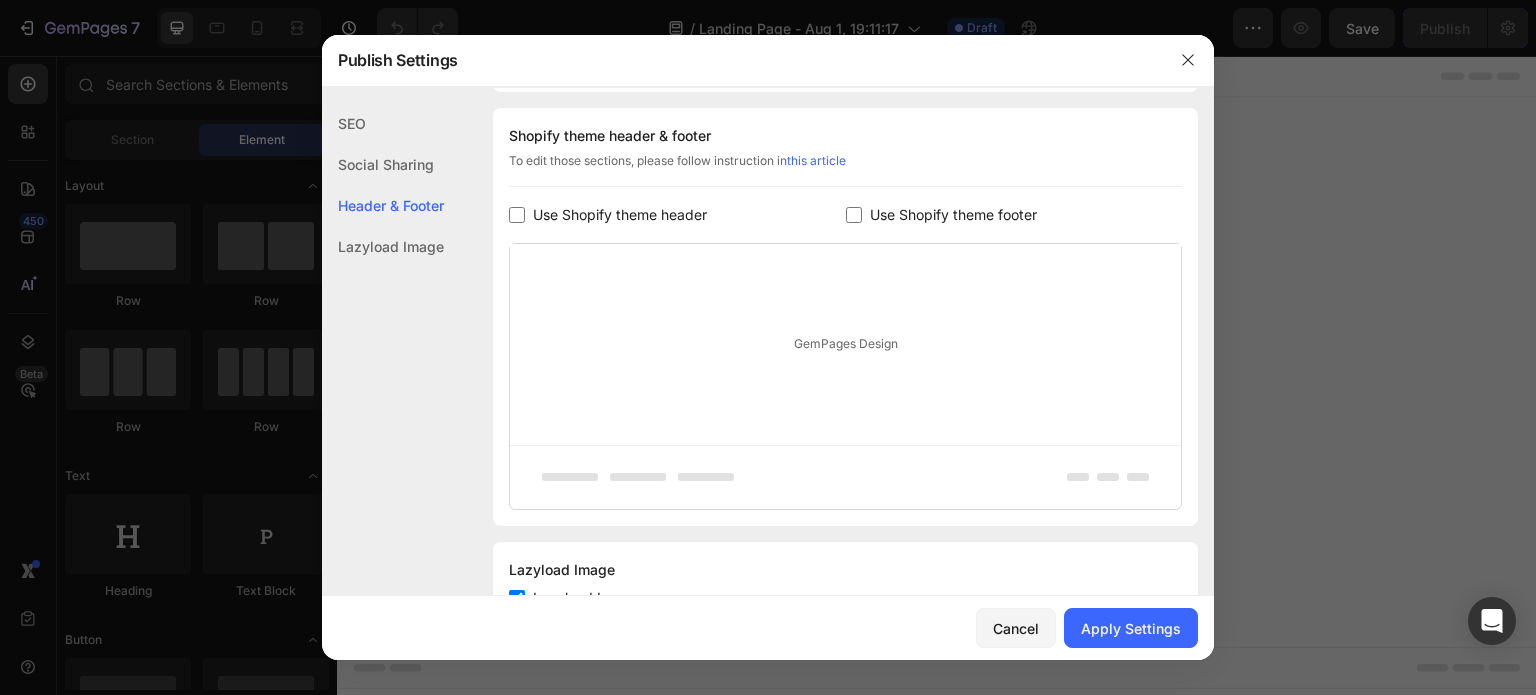 checkbox on "false" 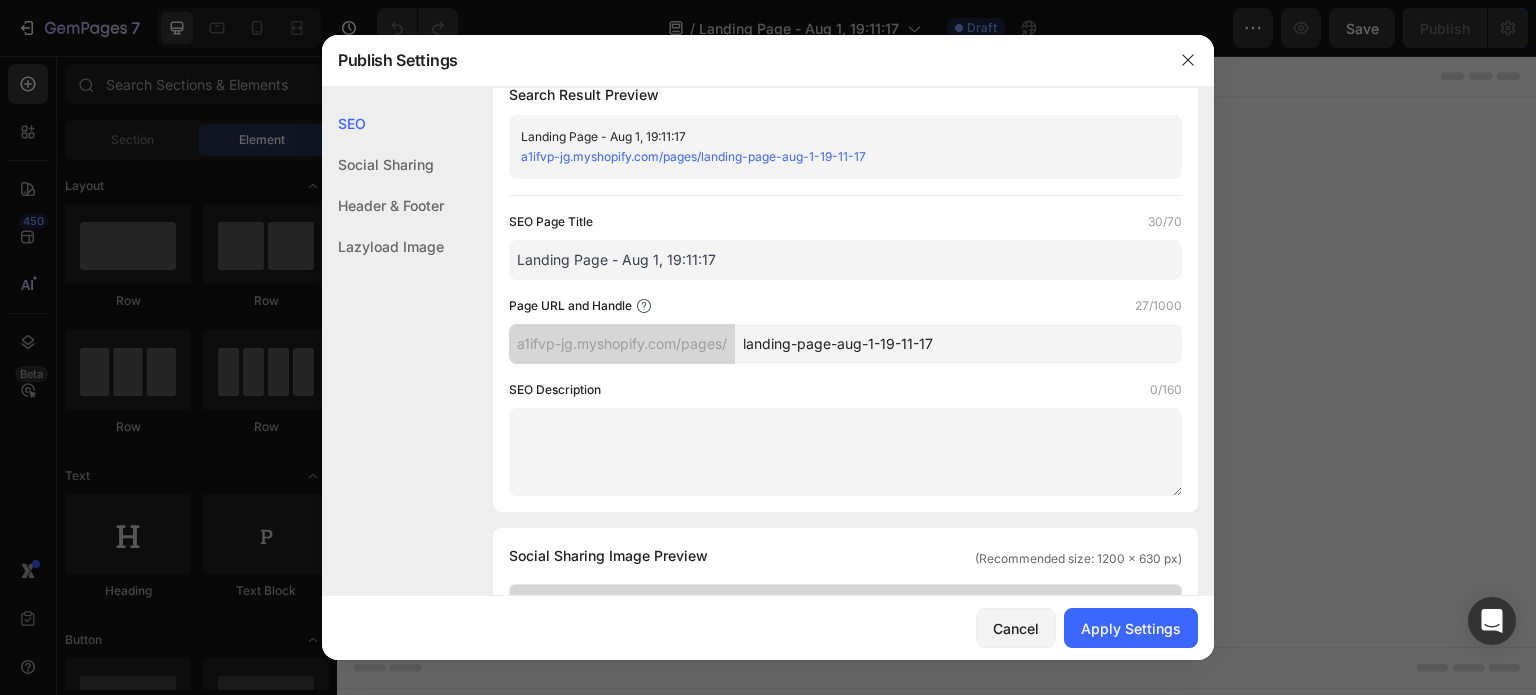 scroll, scrollTop: 948, scrollLeft: 0, axis: vertical 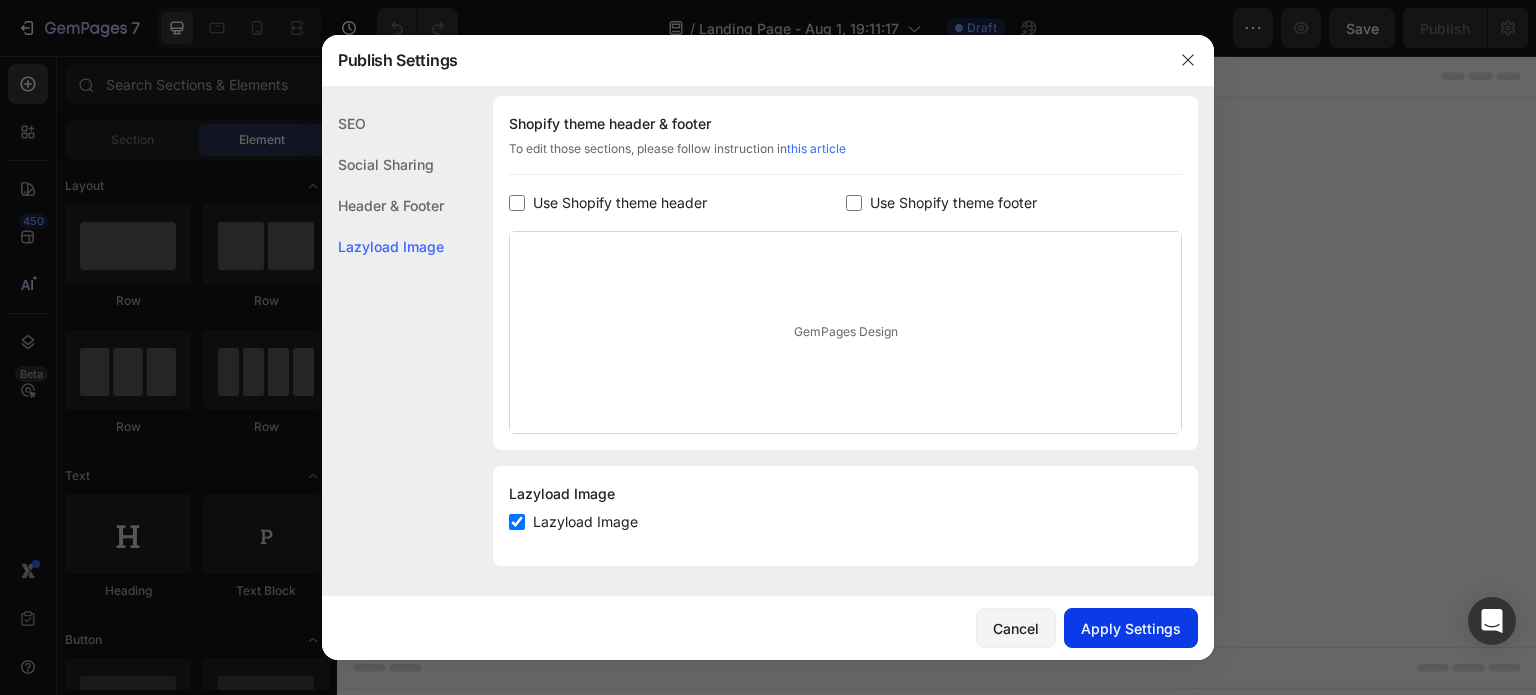 click on "Apply Settings" at bounding box center (1131, 628) 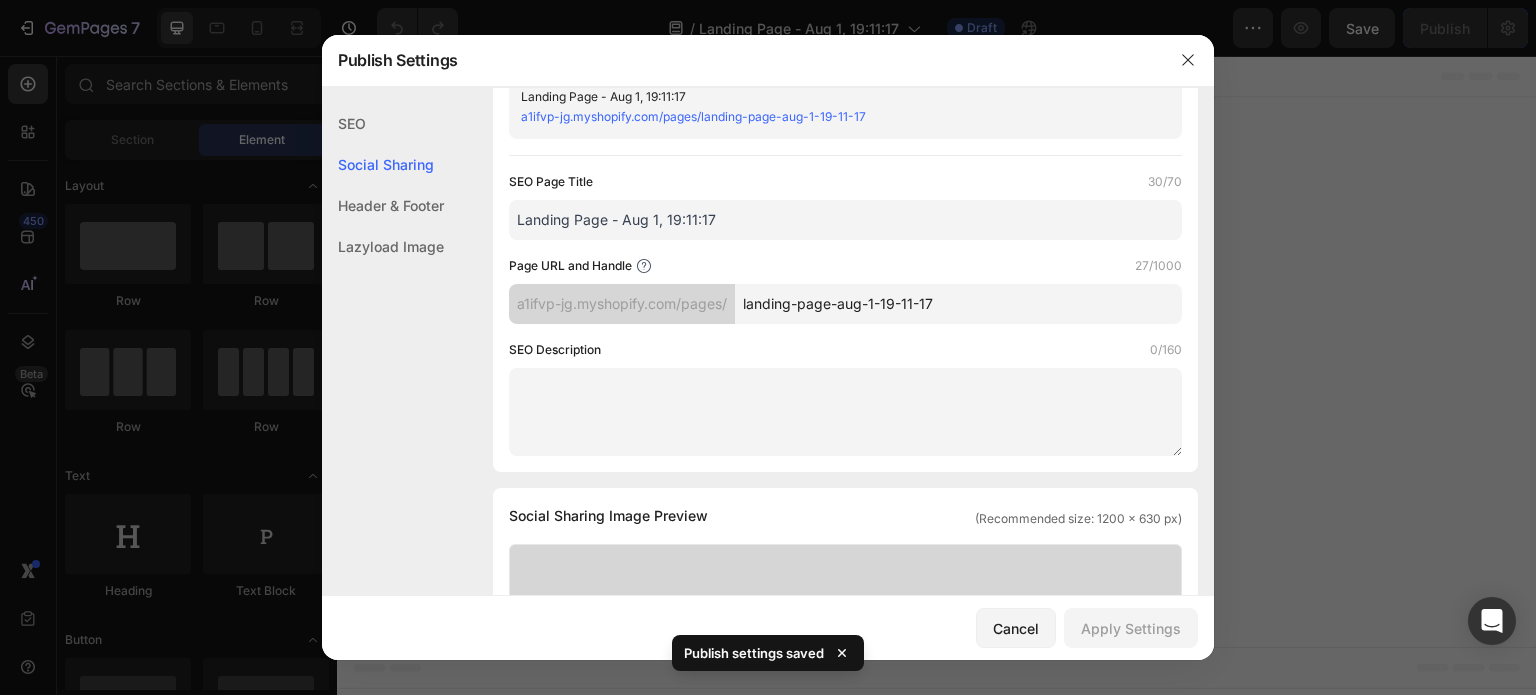 scroll, scrollTop: 0, scrollLeft: 0, axis: both 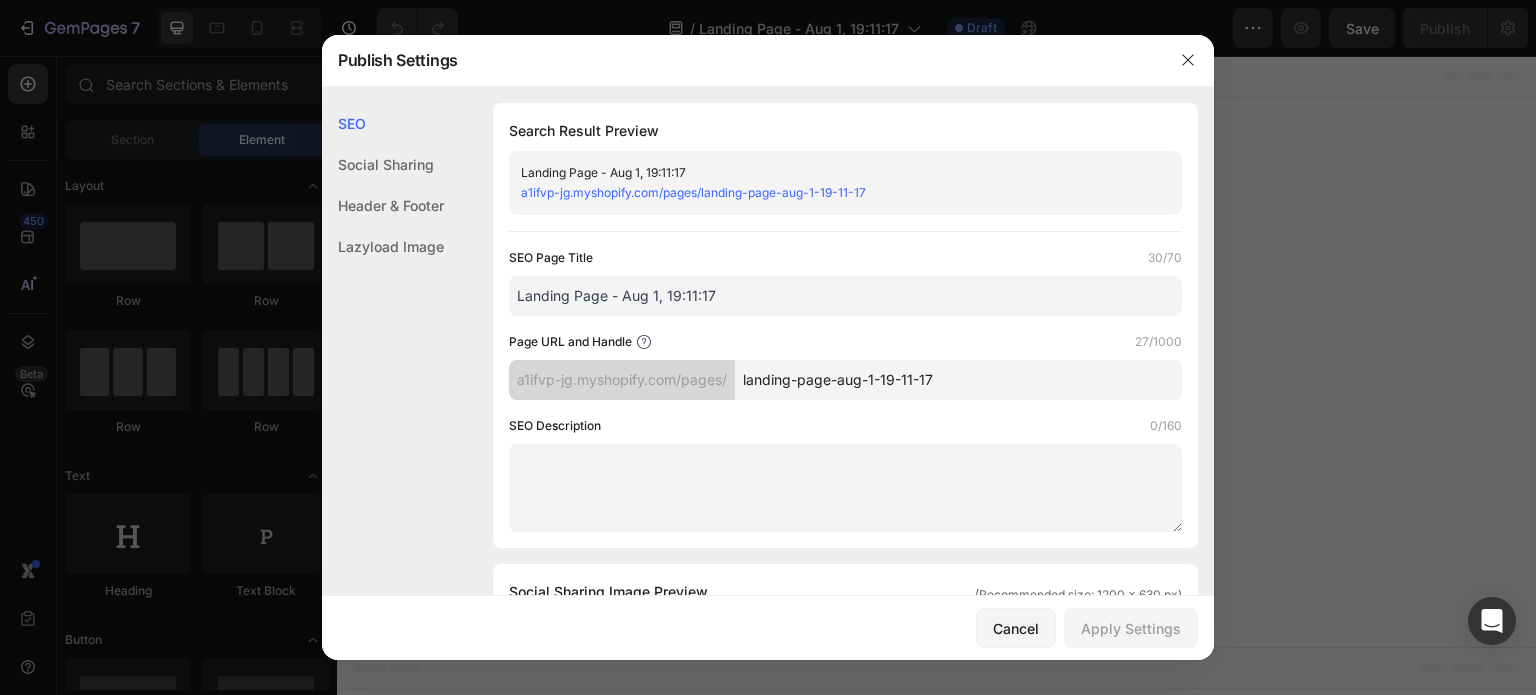 click on "a1ifvp-jg.myshopify.com/pages/landing-page-aug-1-19-11-17" at bounding box center (829, 193) 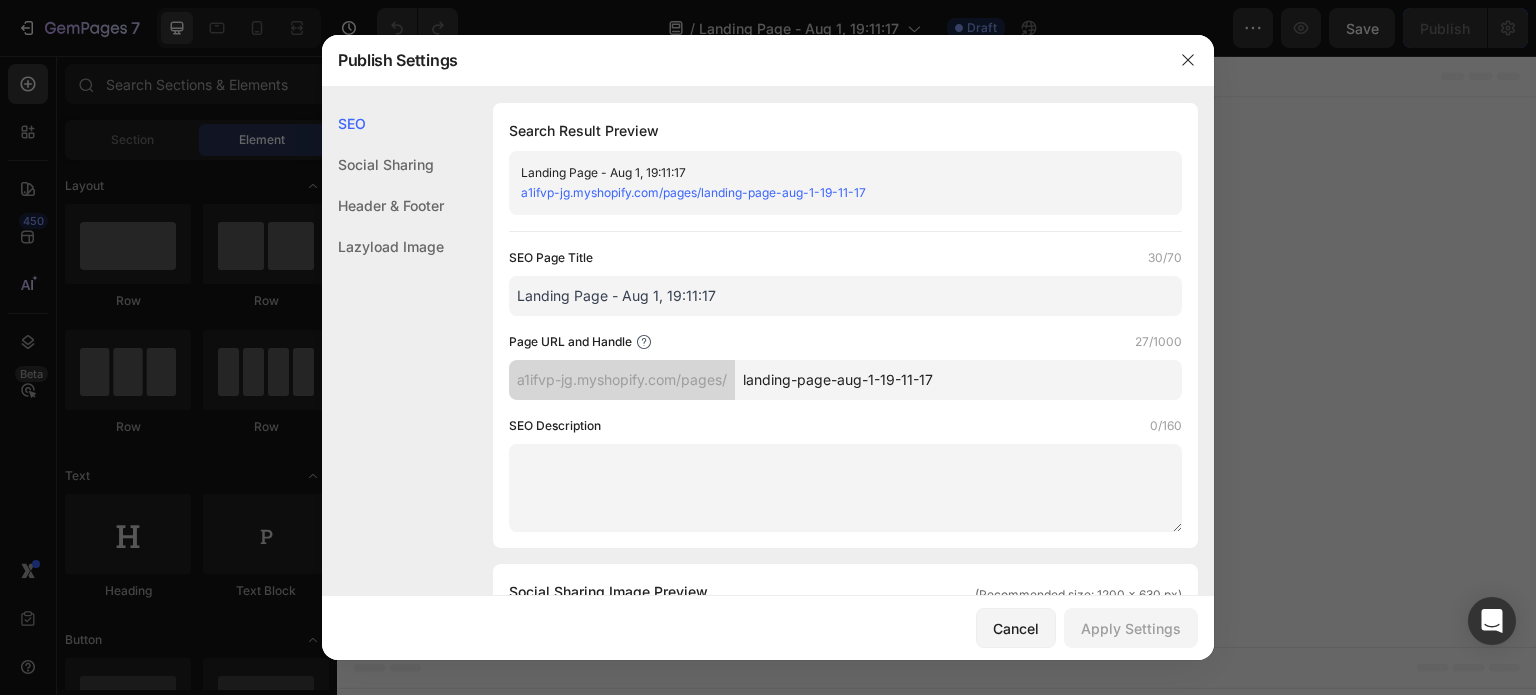 drag, startPoint x: 747, startPoint y: 312, endPoint x: 487, endPoint y: 306, distance: 260.0692 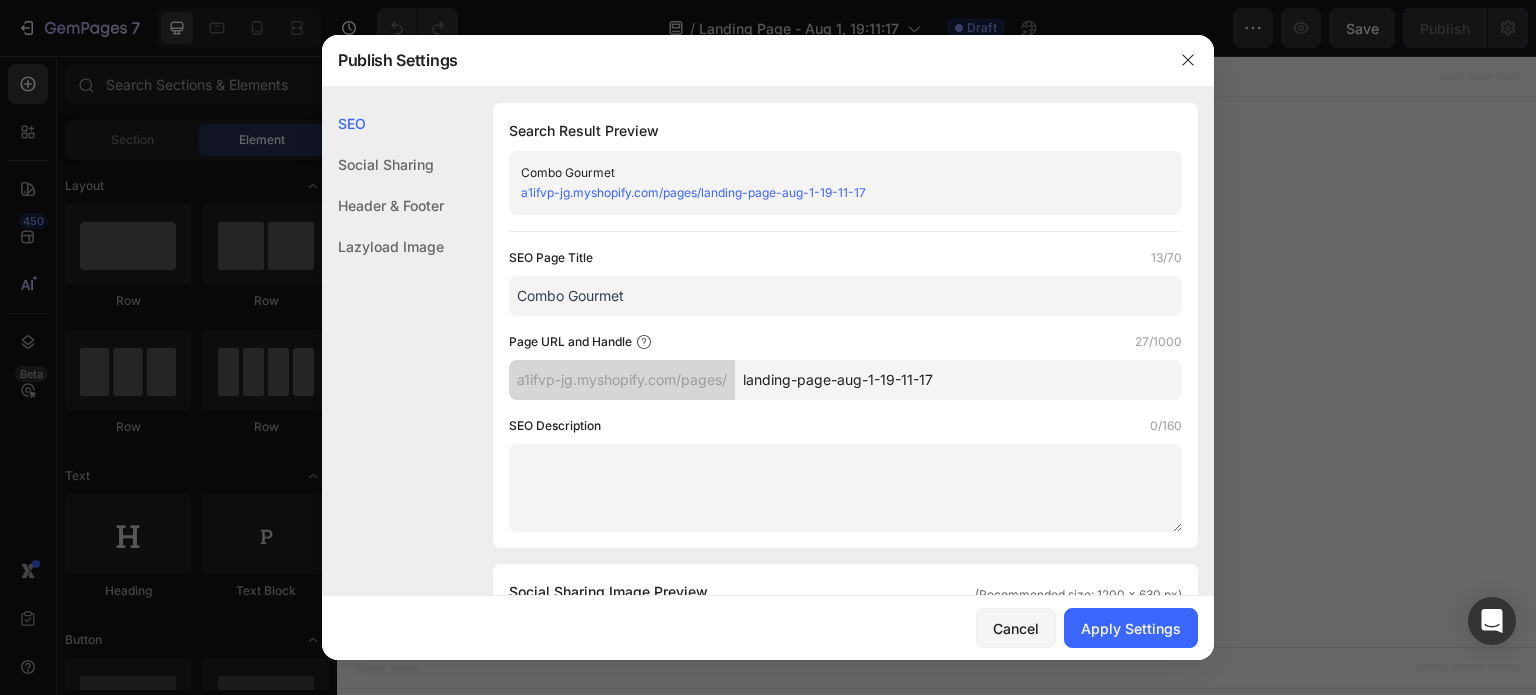 type on "Combo Gourmet" 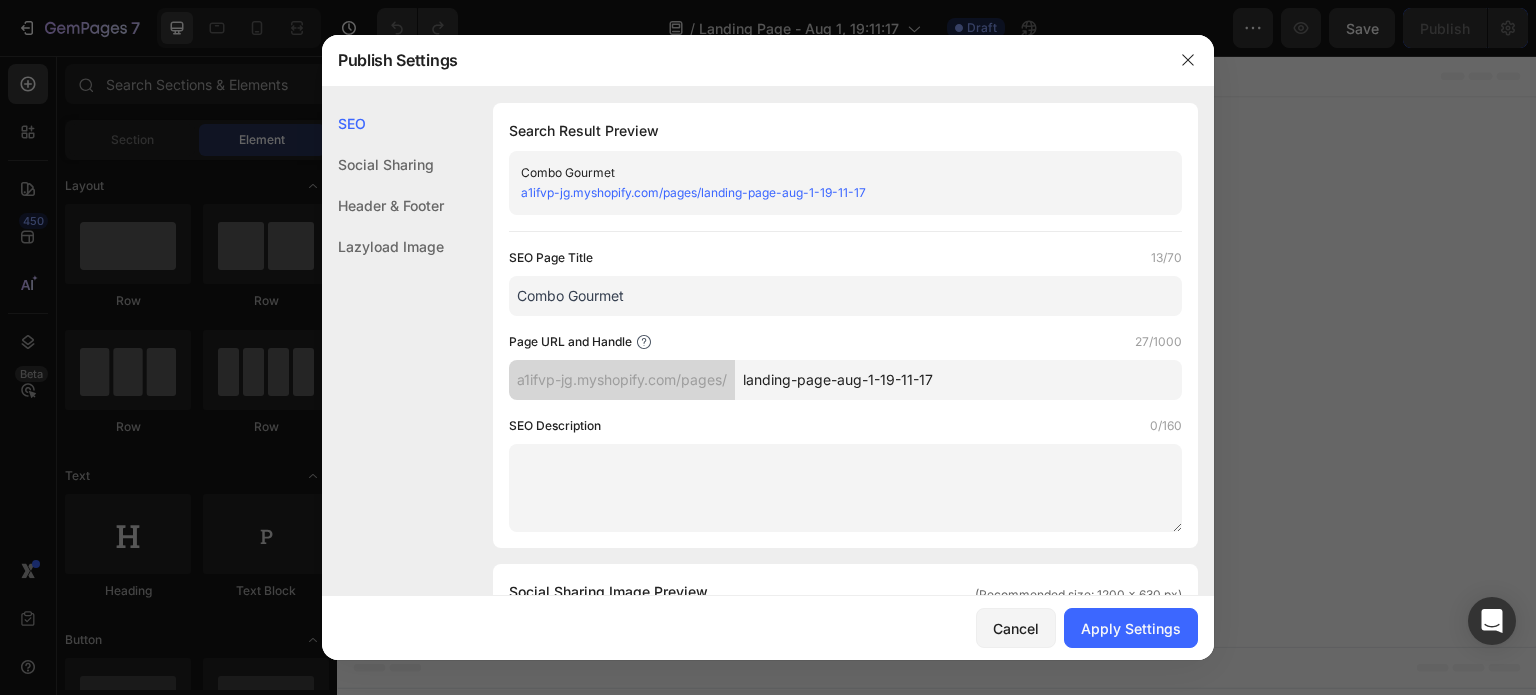 drag, startPoint x: 924, startPoint y: 378, endPoint x: 740, endPoint y: 375, distance: 184.02446 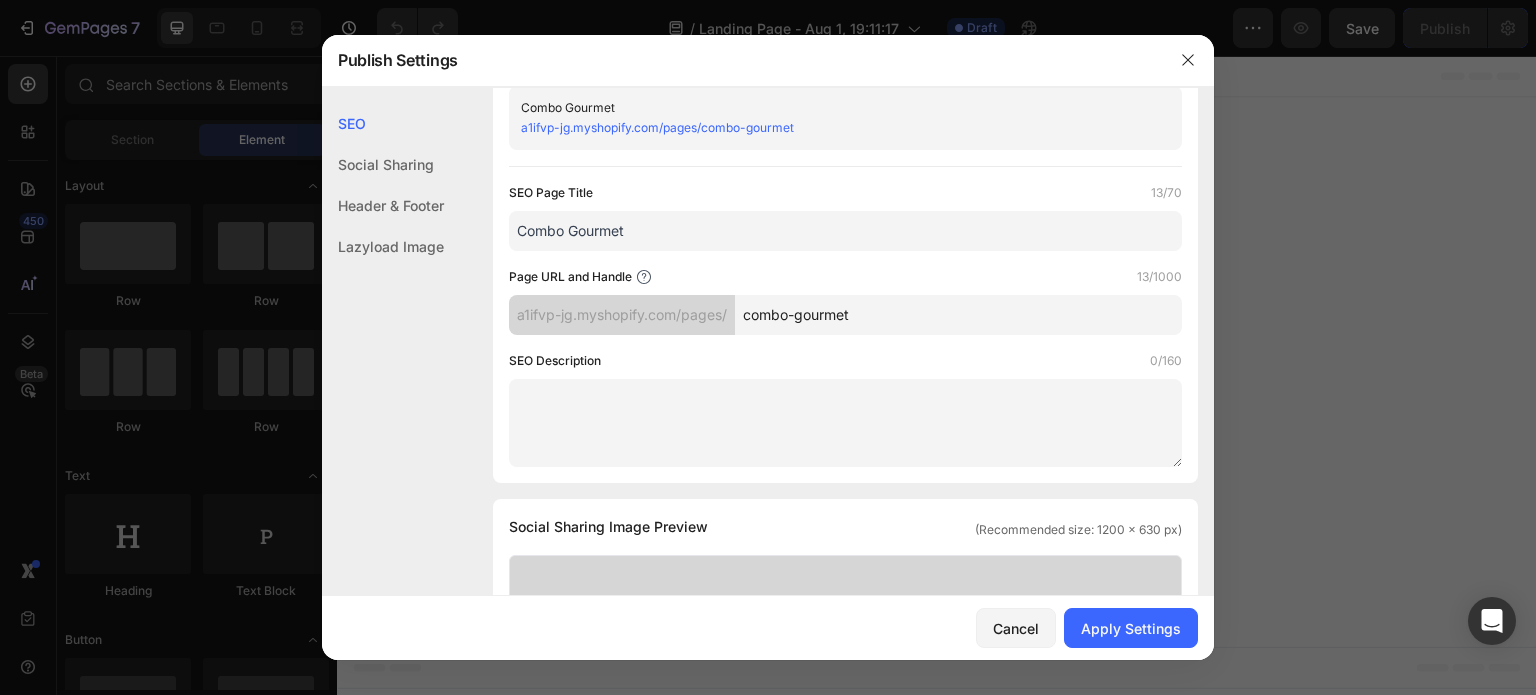 scroll, scrollTop: 100, scrollLeft: 0, axis: vertical 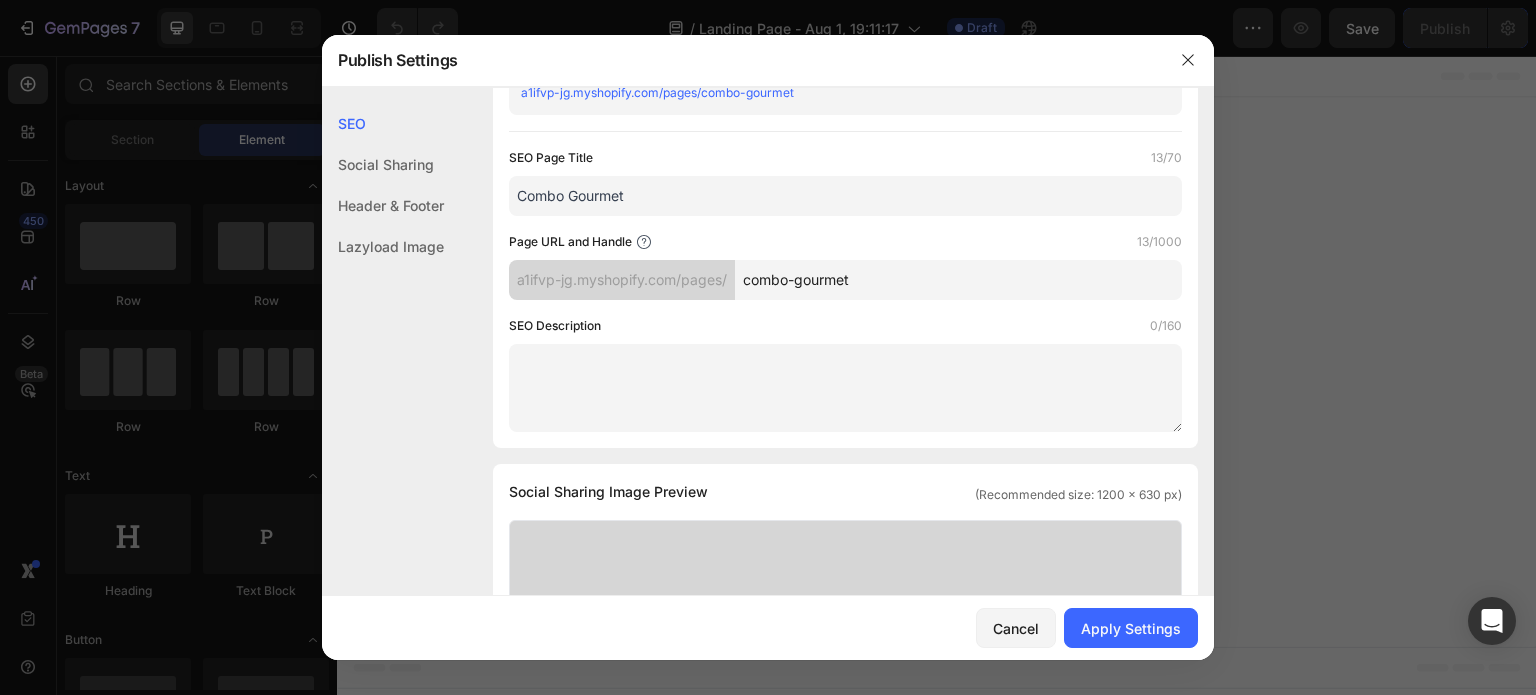 type on "combo-gourmet" 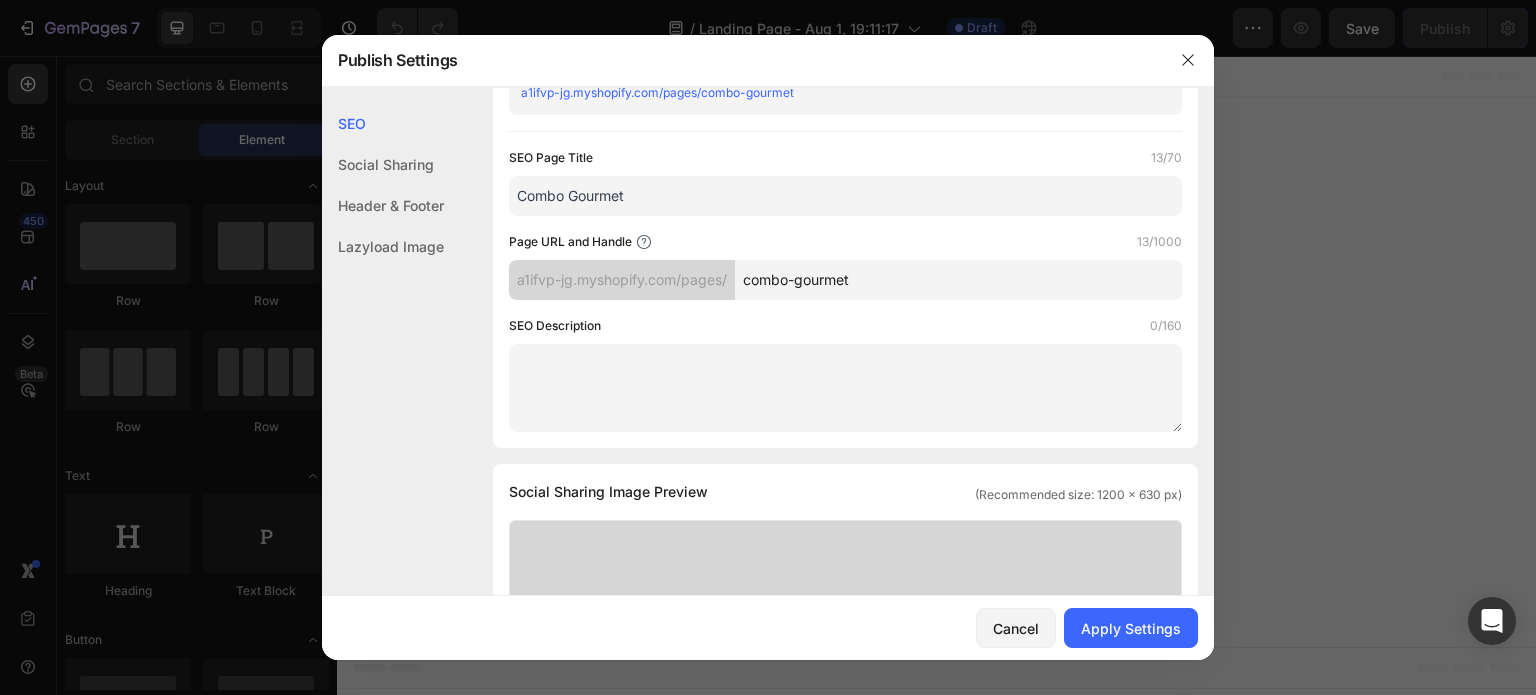 click at bounding box center (845, 388) 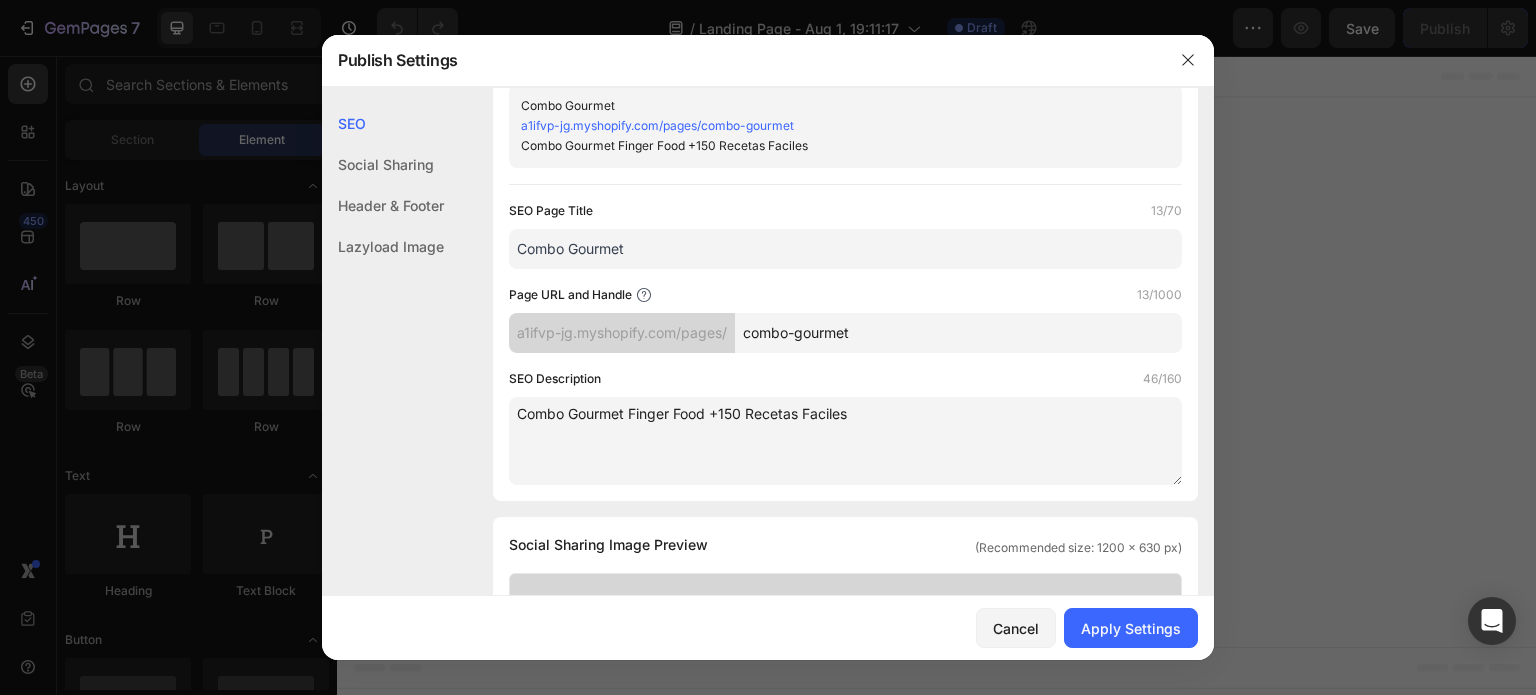 scroll, scrollTop: 200, scrollLeft: 0, axis: vertical 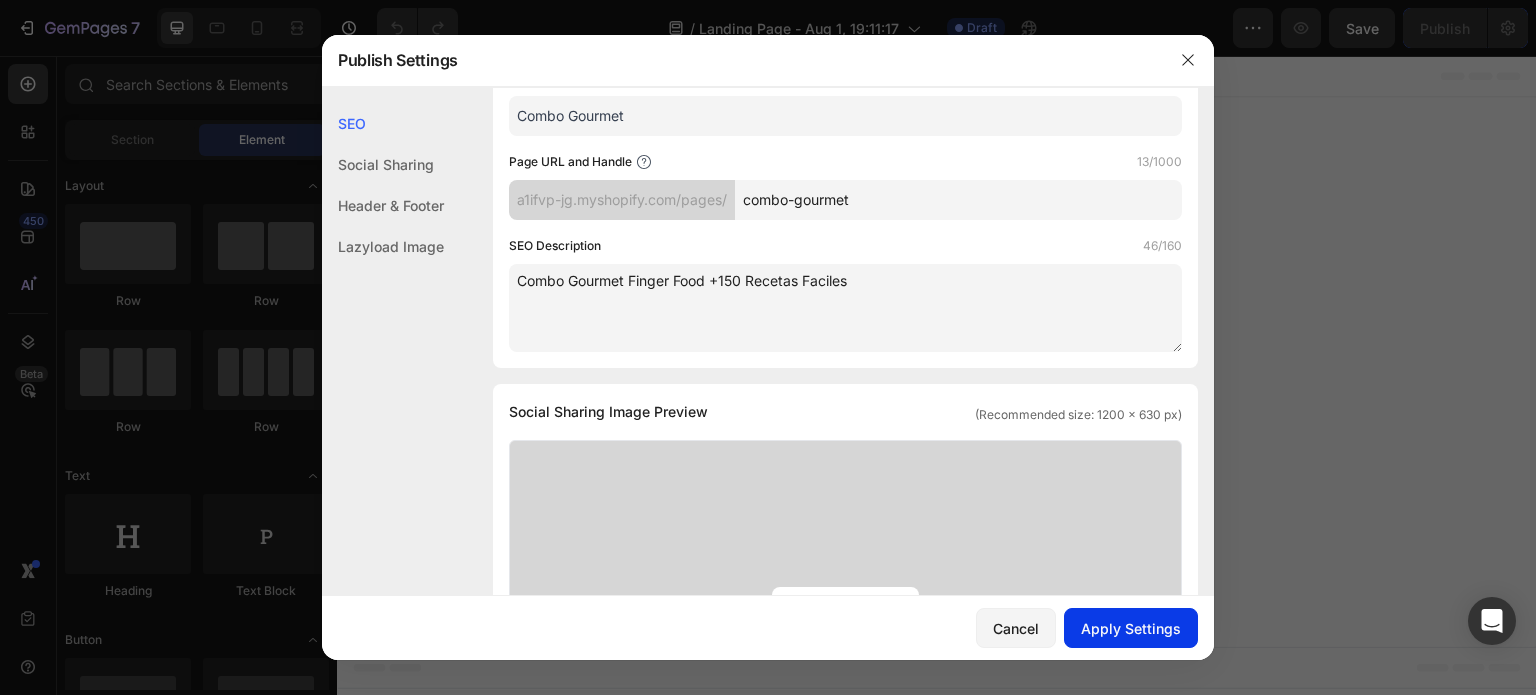 type on "Combo Gourmet Finger Food +150 Recetas Faciles" 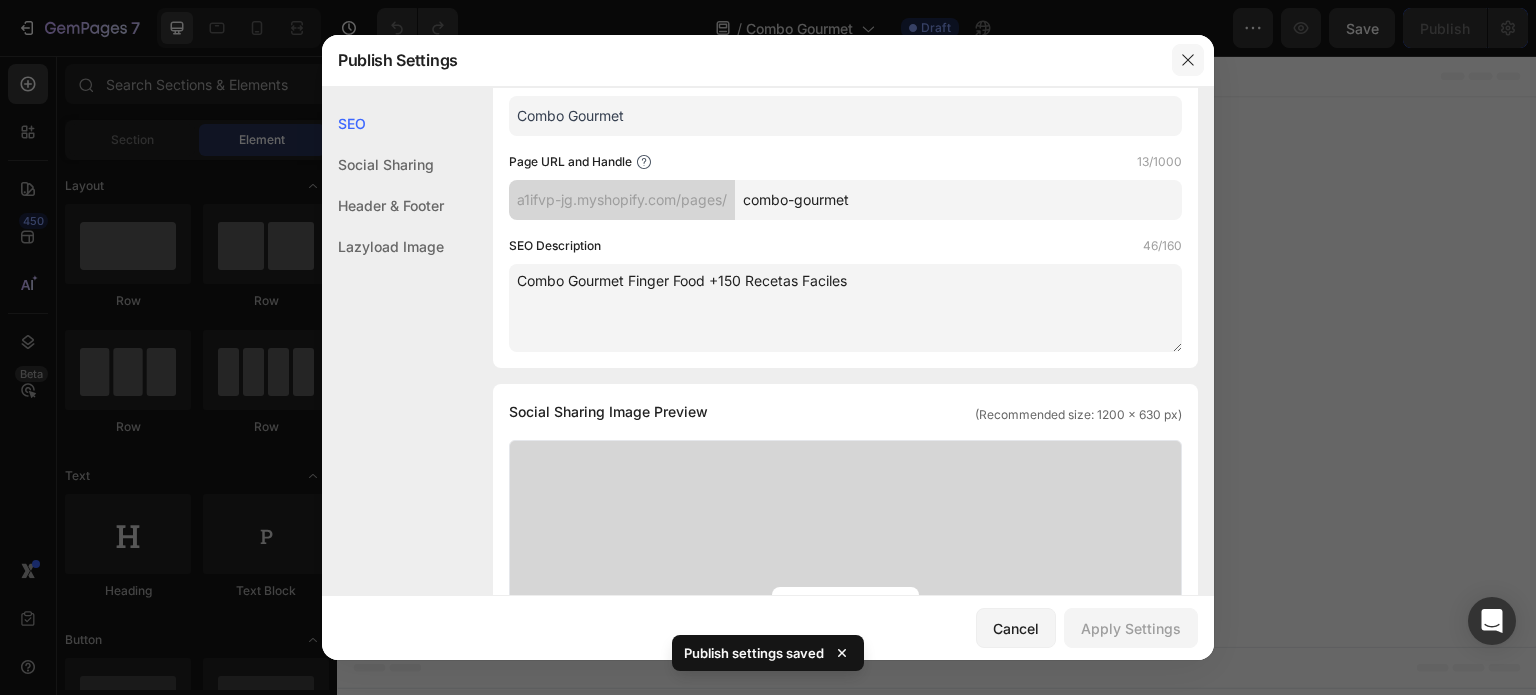 click 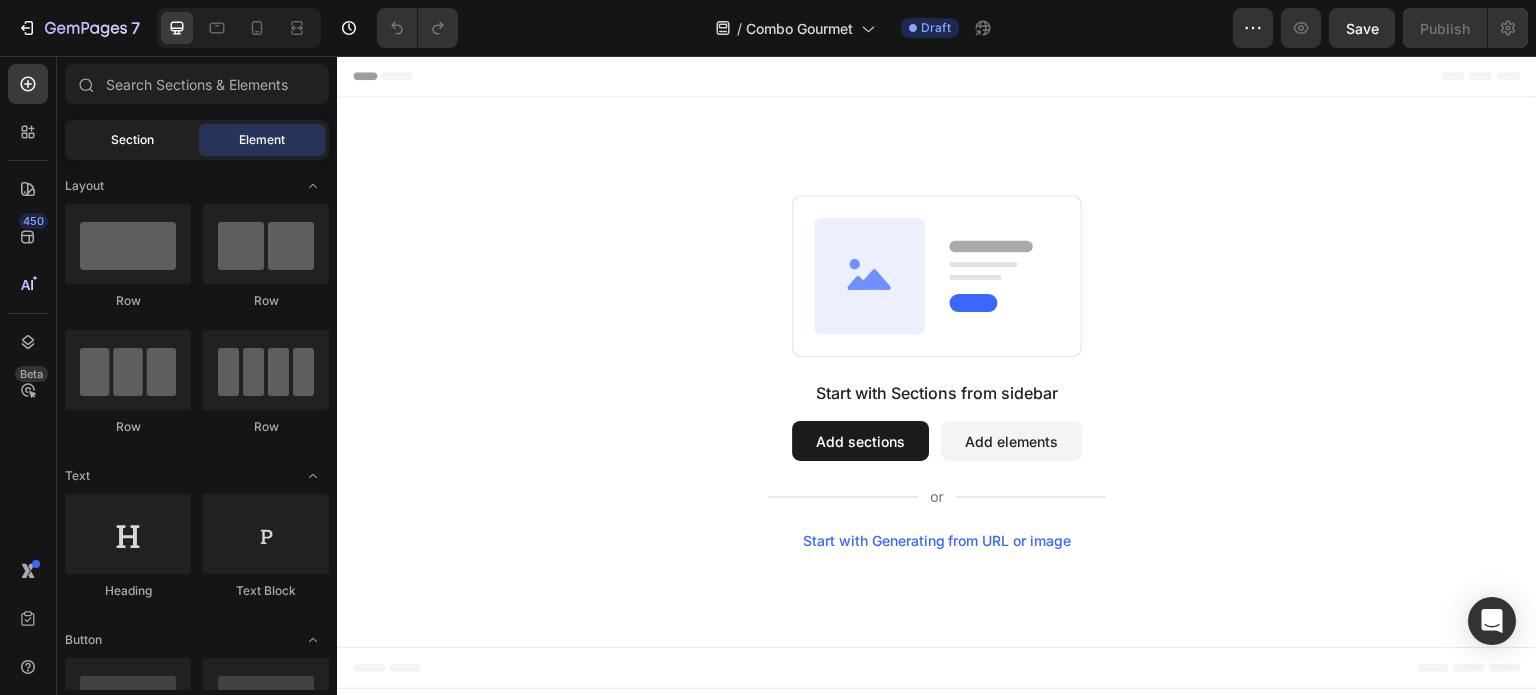 click on "Section" at bounding box center (132, 140) 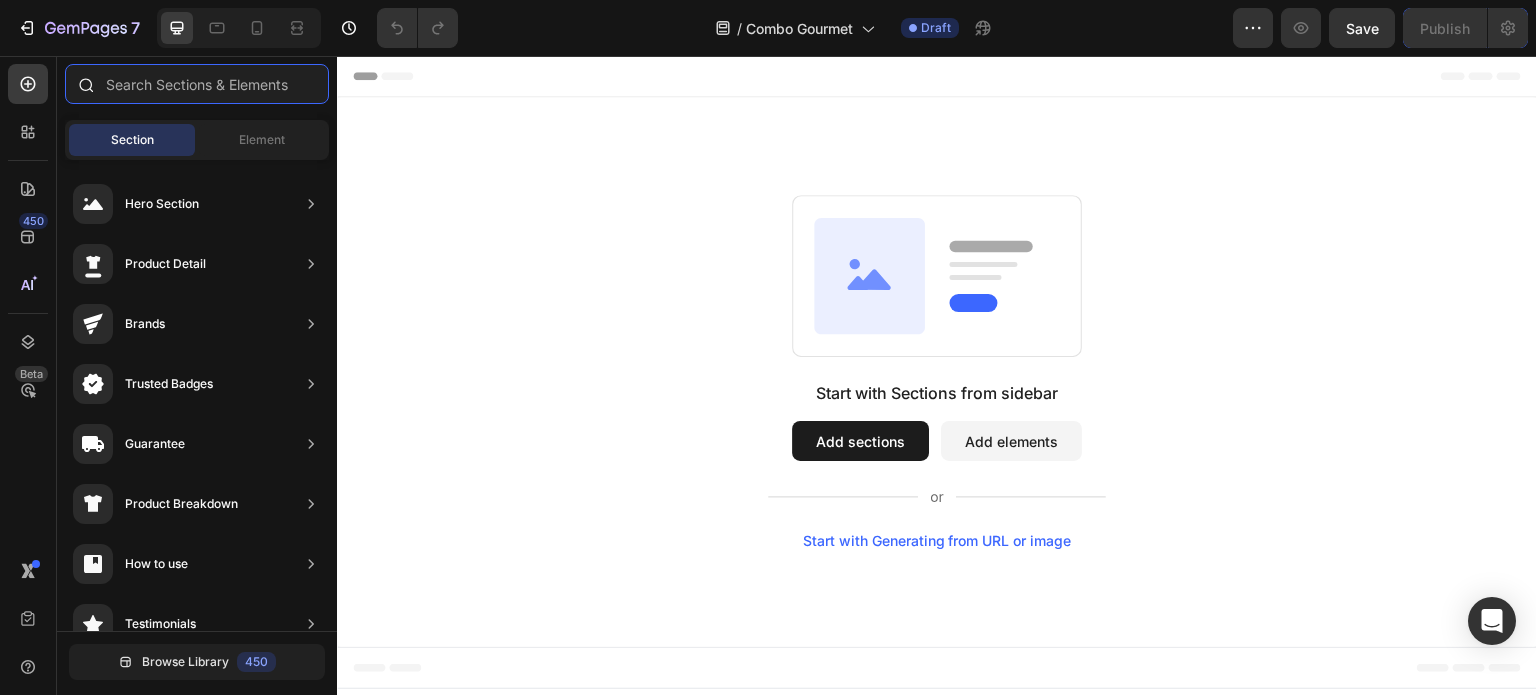 click at bounding box center [197, 84] 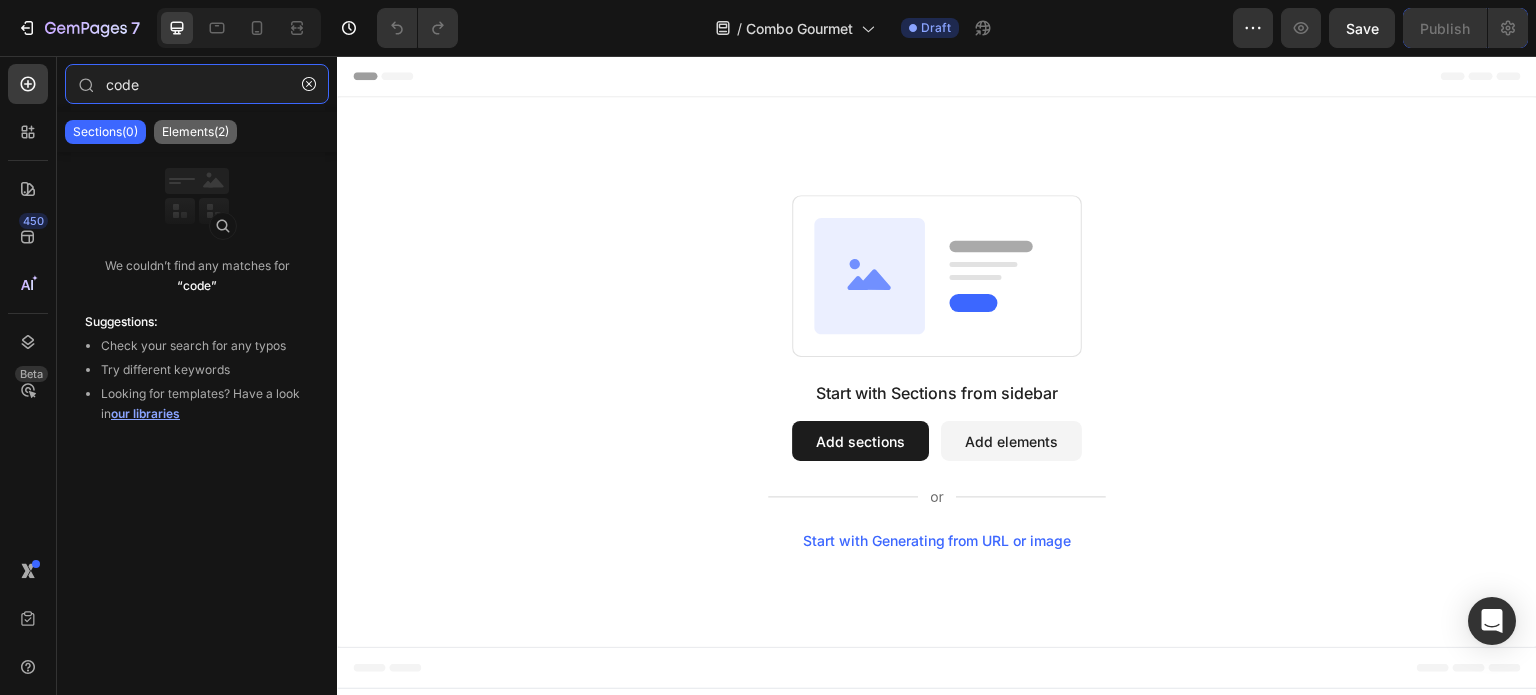 type on "code" 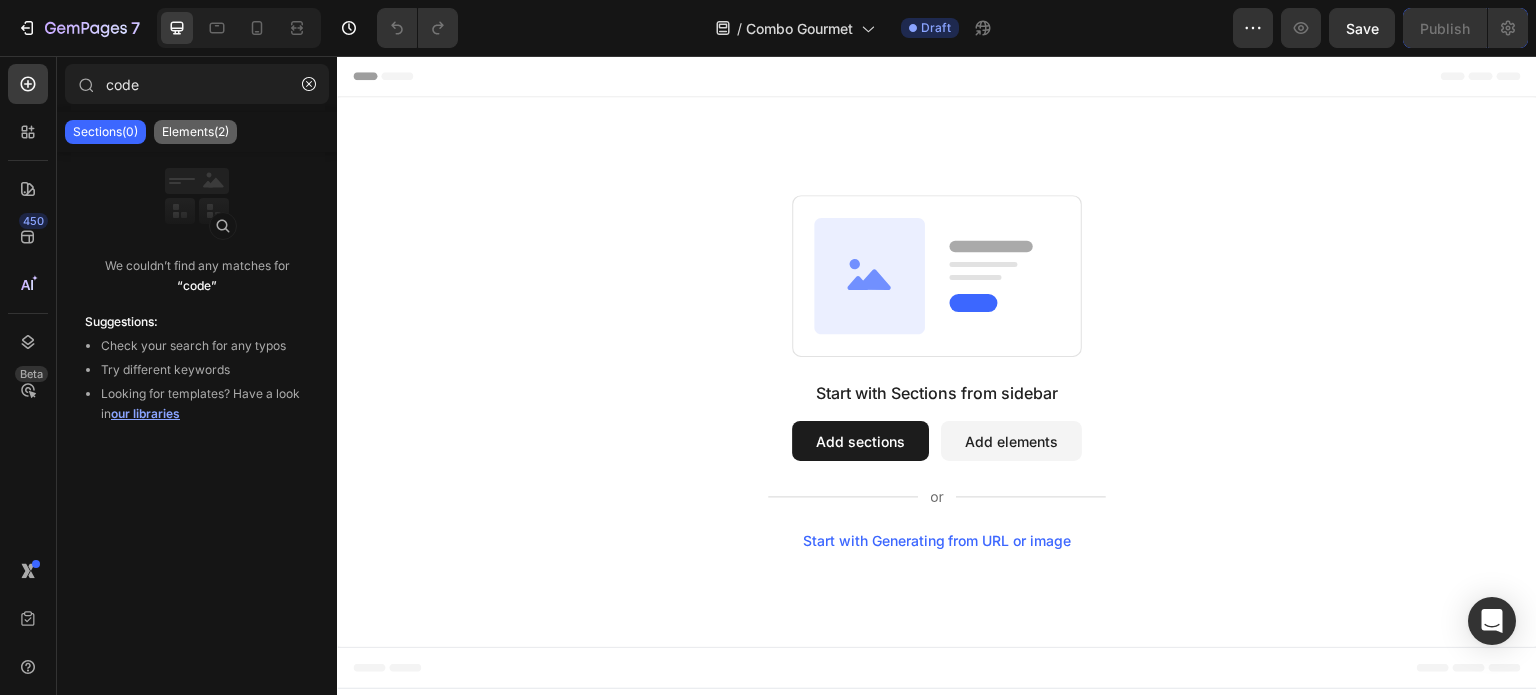 click on "Elements(2)" at bounding box center [195, 132] 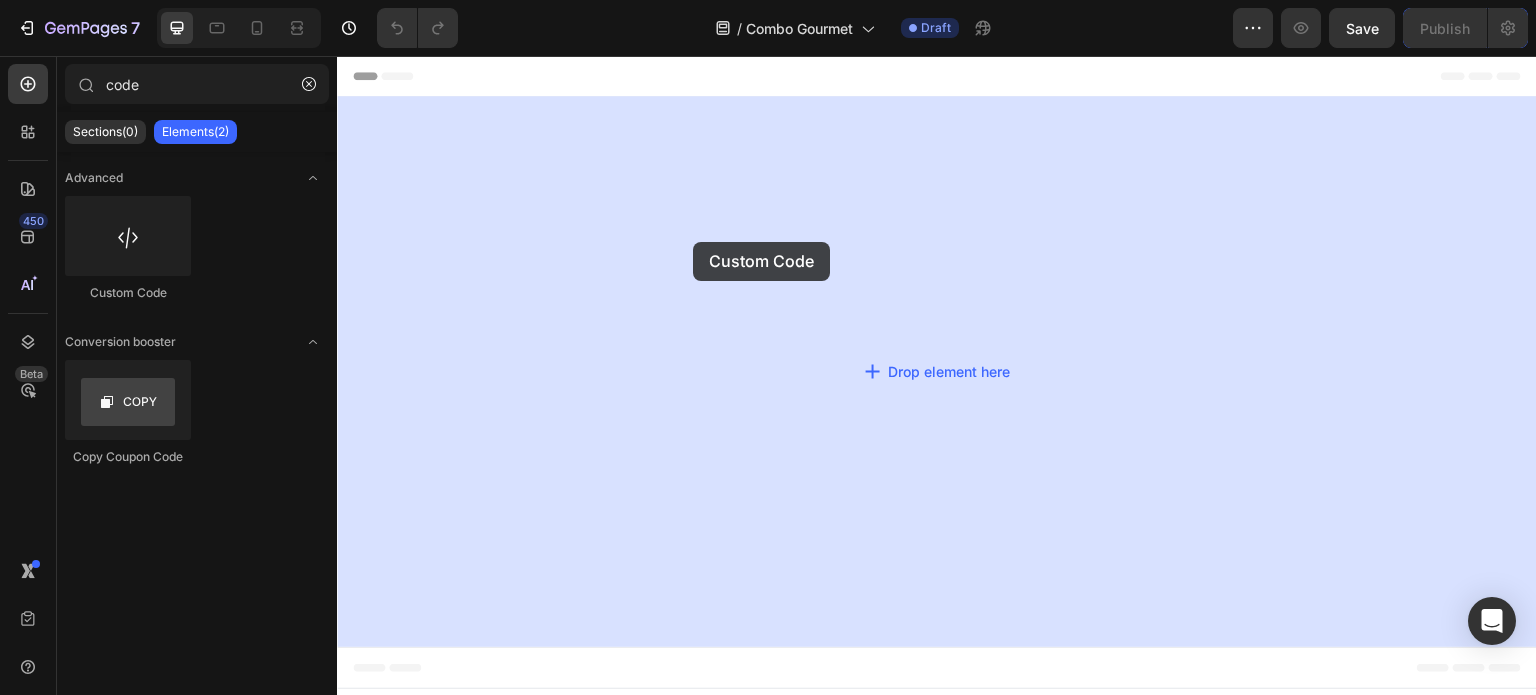drag, startPoint x: 472, startPoint y: 293, endPoint x: 697, endPoint y: 239, distance: 231.38928 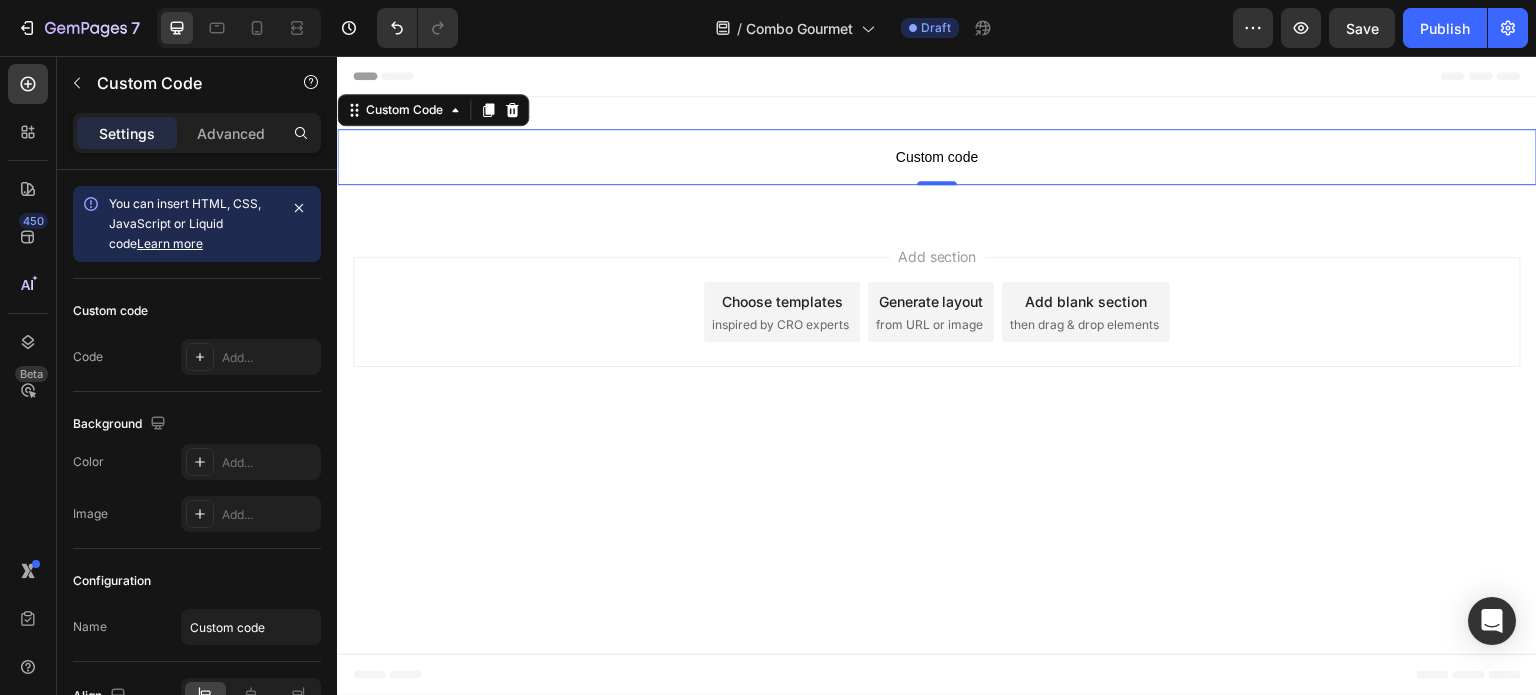click on "Custom code" at bounding box center [937, 157] 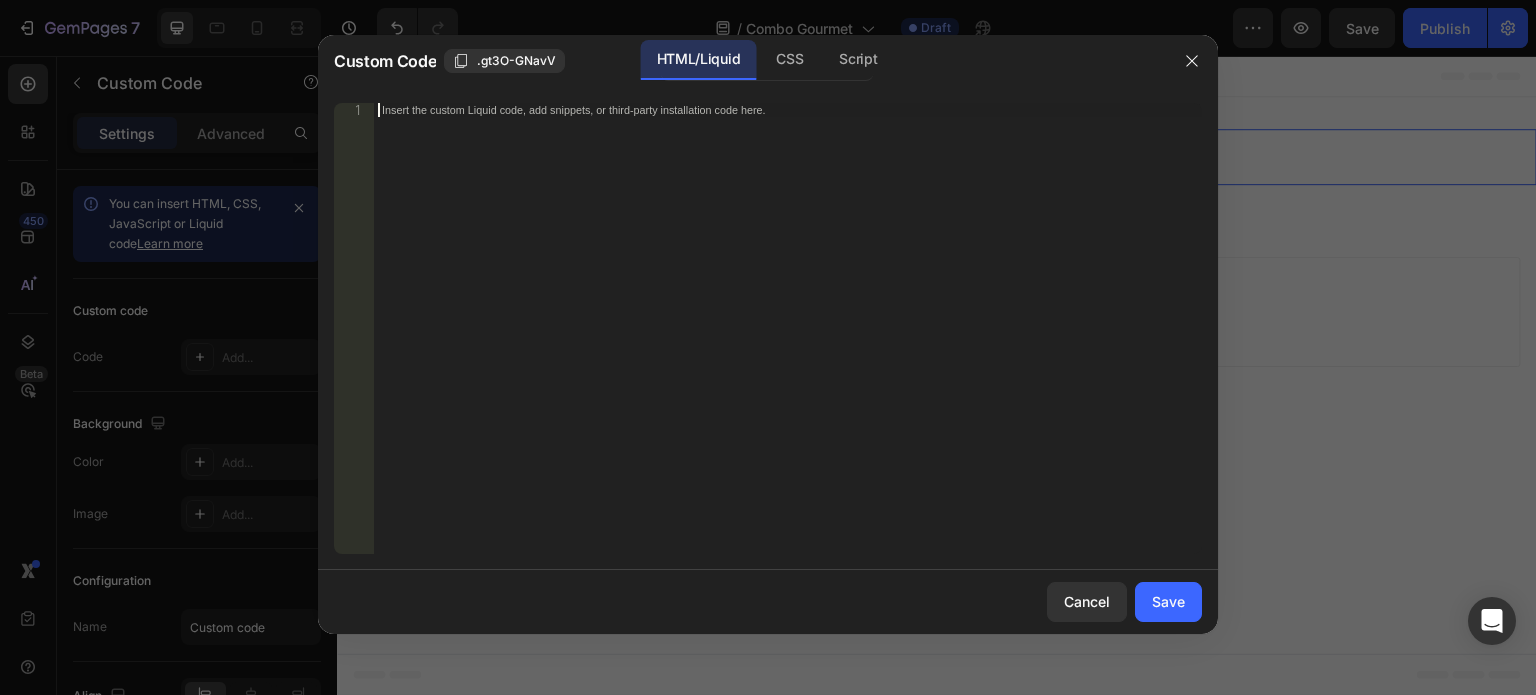 click on "Insert the custom Liquid code, add snippets, or third-party installation code here." at bounding box center (788, 342) 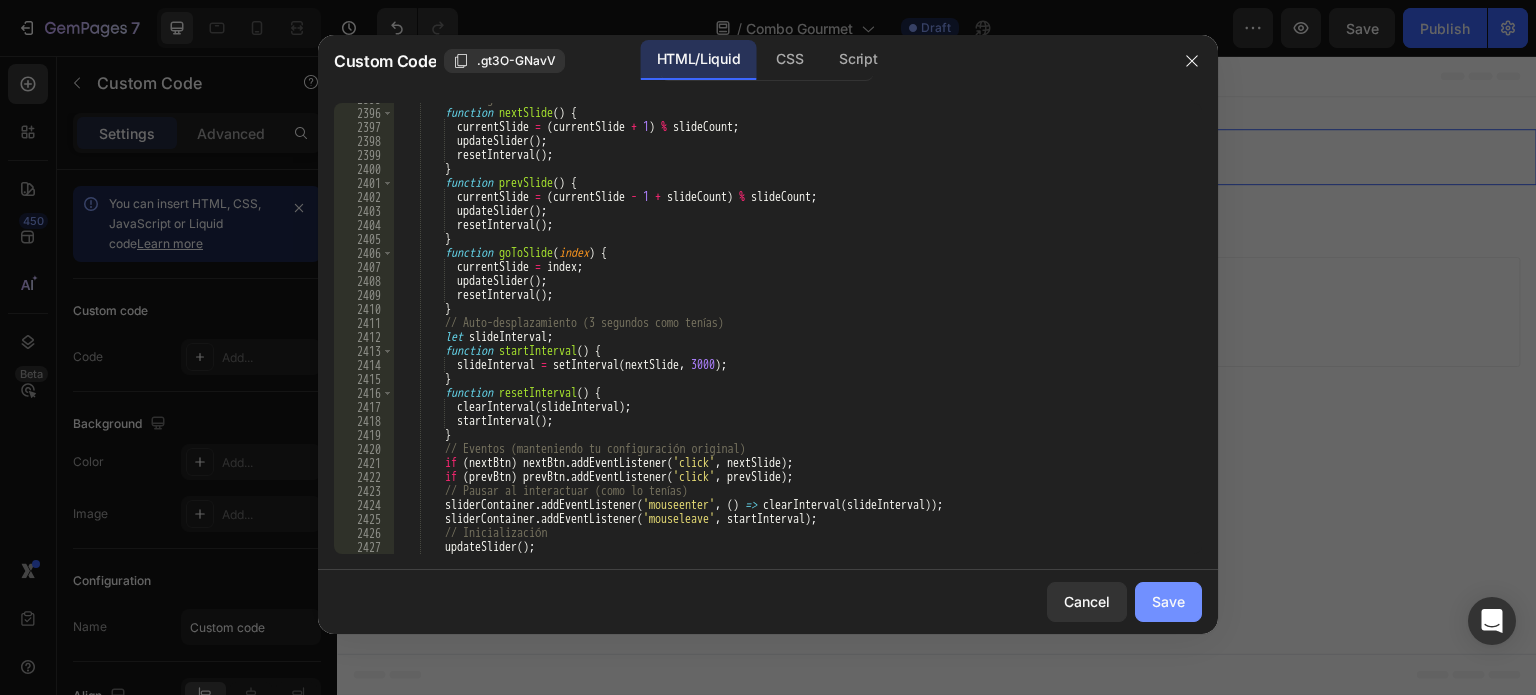 click on "Save" at bounding box center [1168, 601] 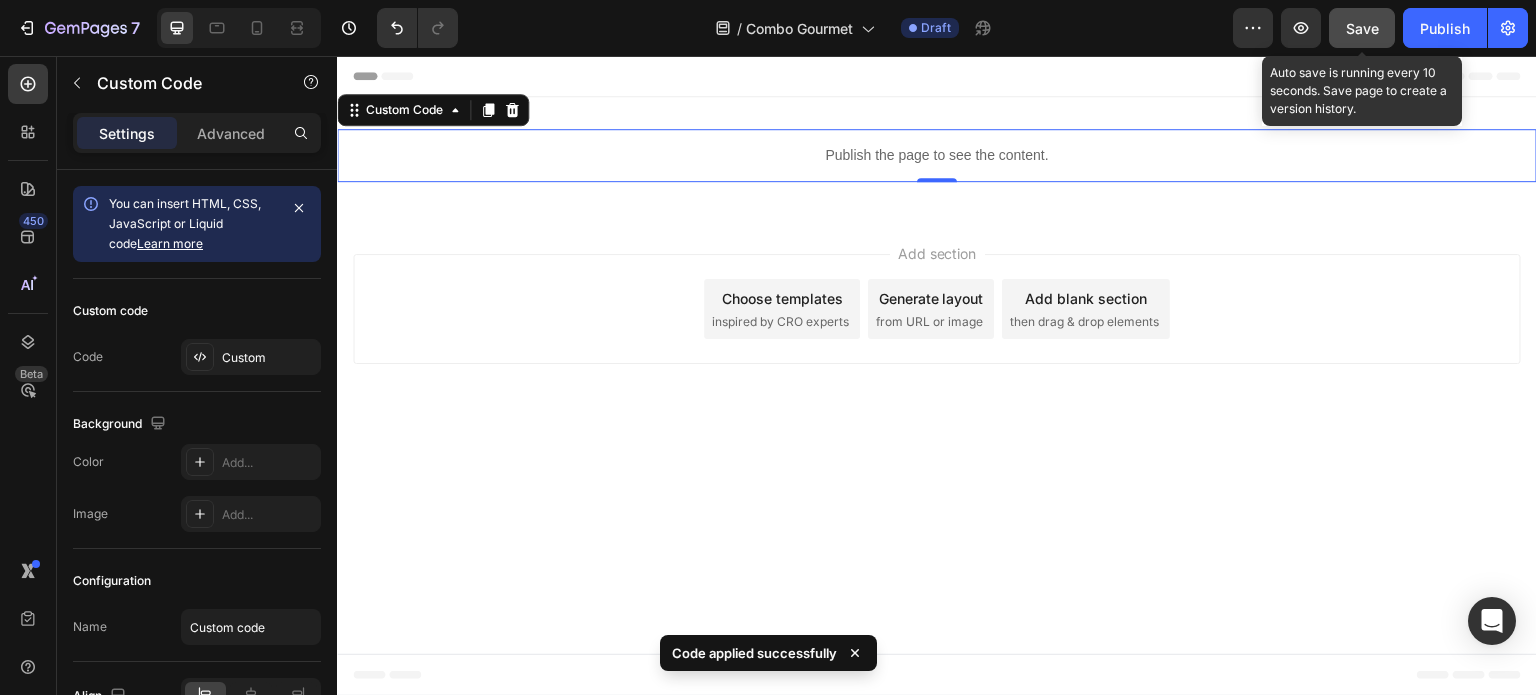 click on "Save" at bounding box center [1362, 28] 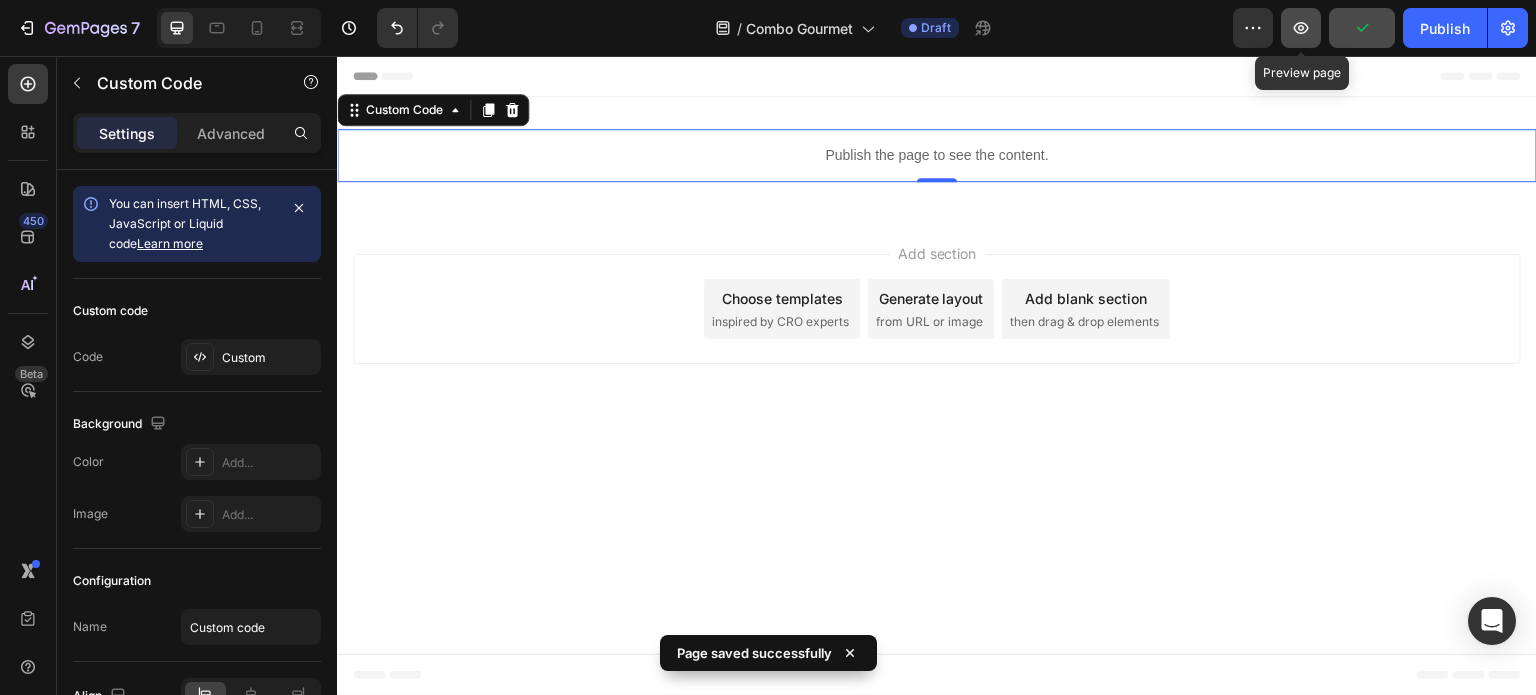 click 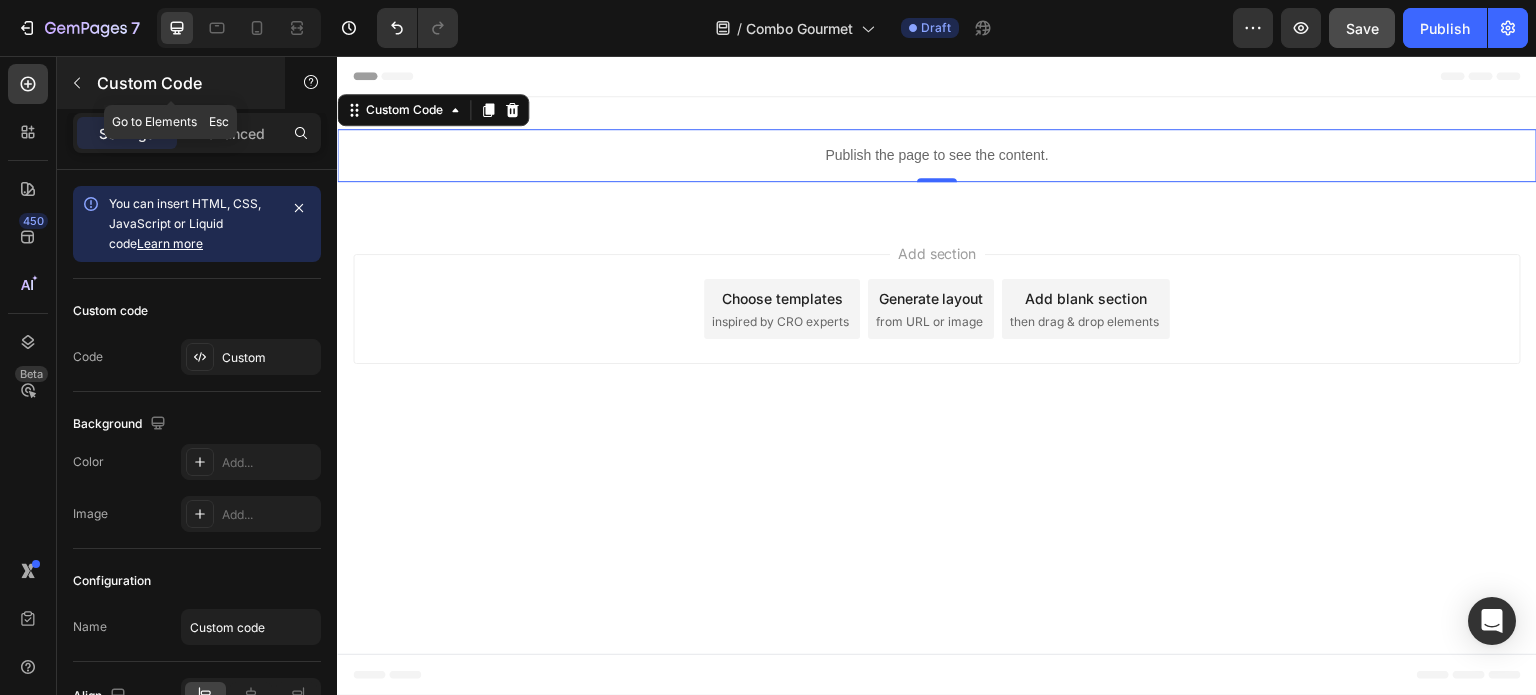 click 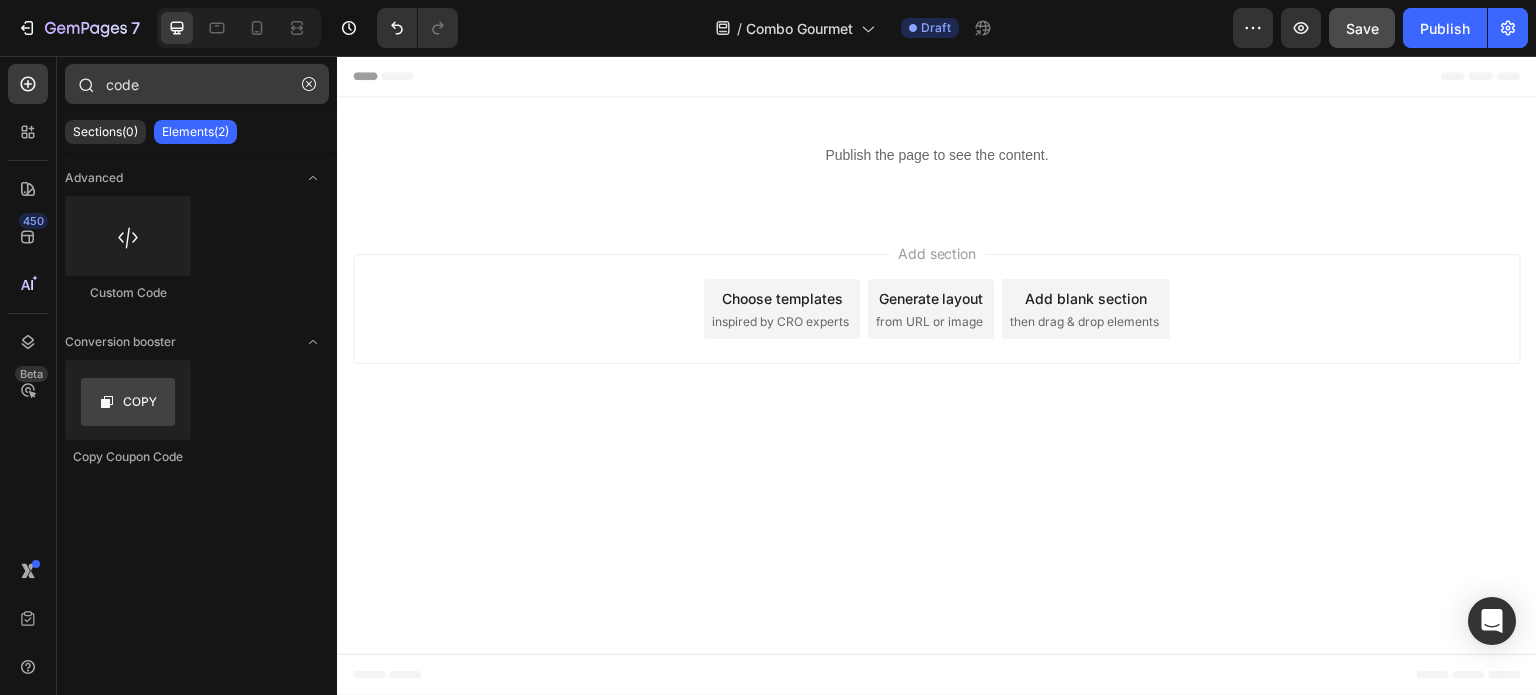 click at bounding box center (309, 84) 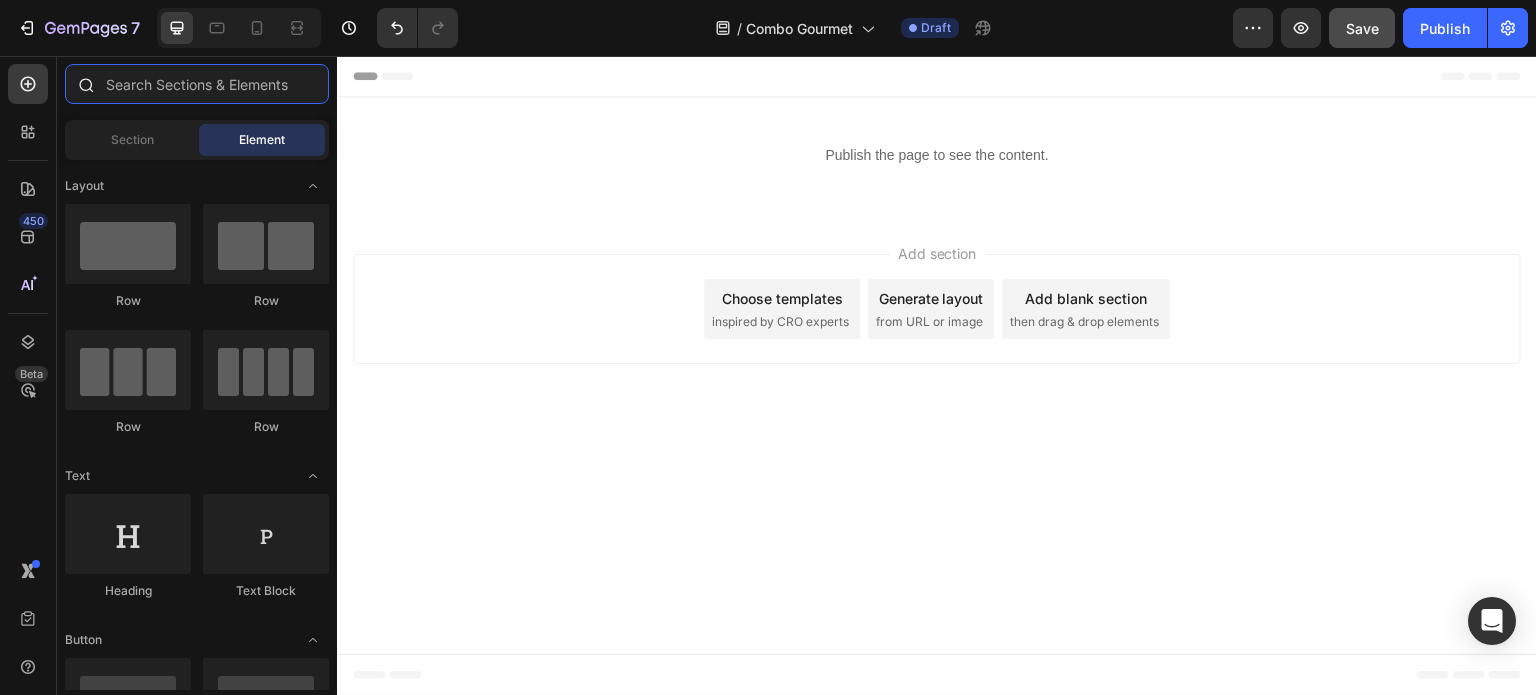click at bounding box center [197, 84] 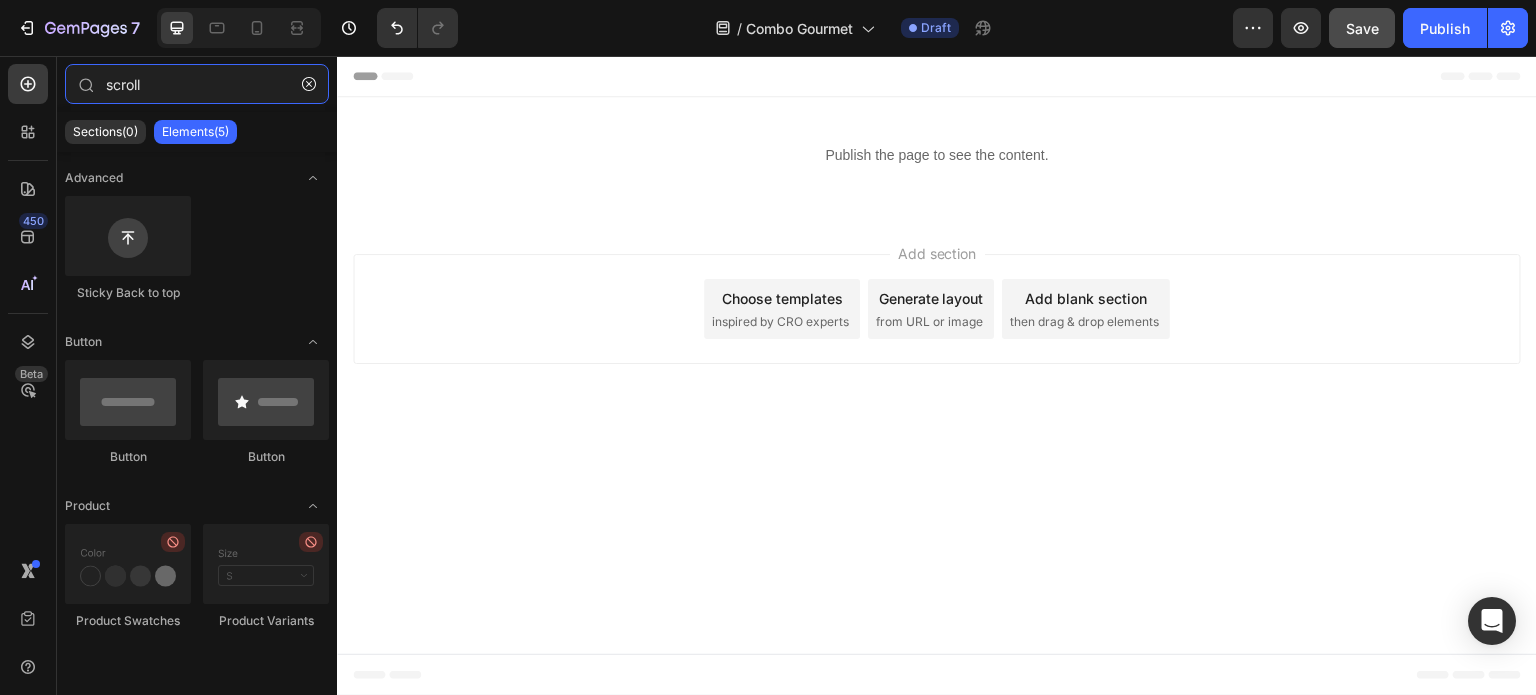 type on "scroll" 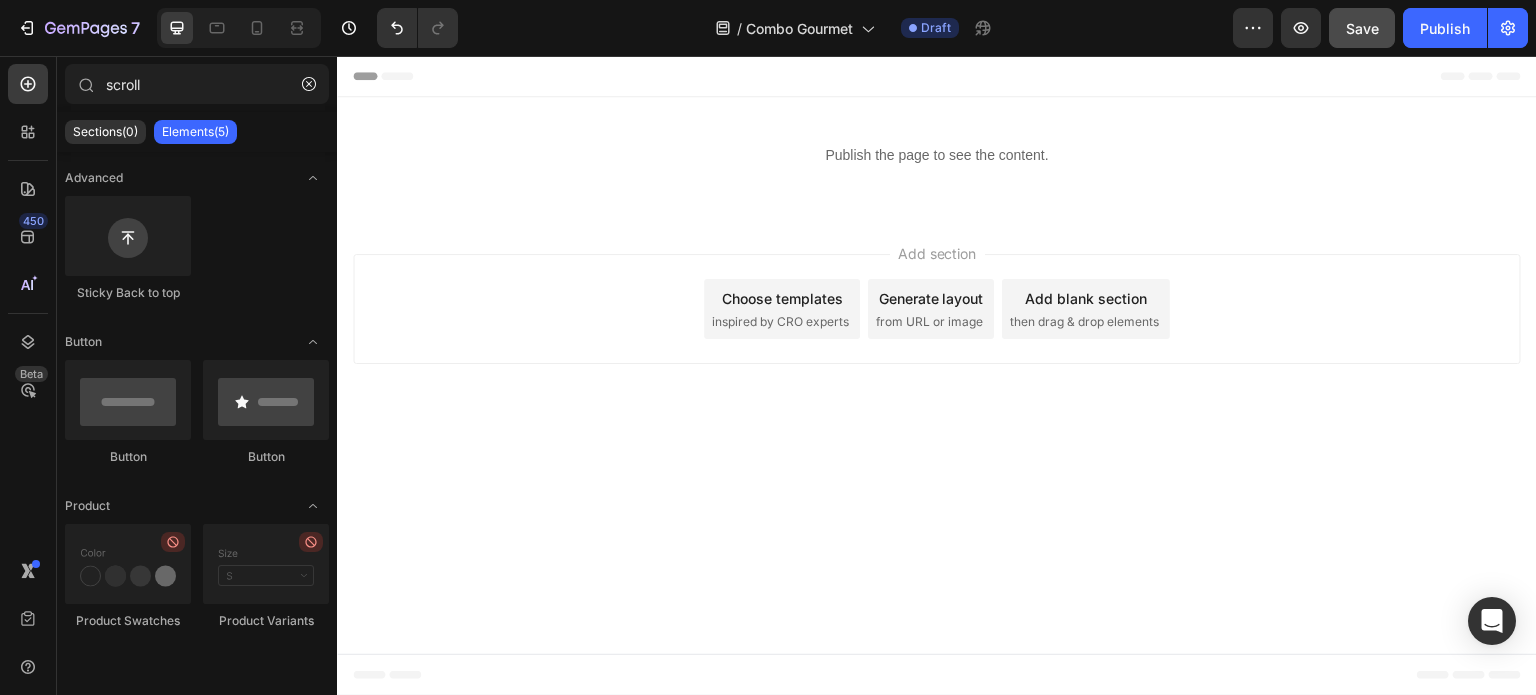 click on "Elements(5)" at bounding box center [195, 132] 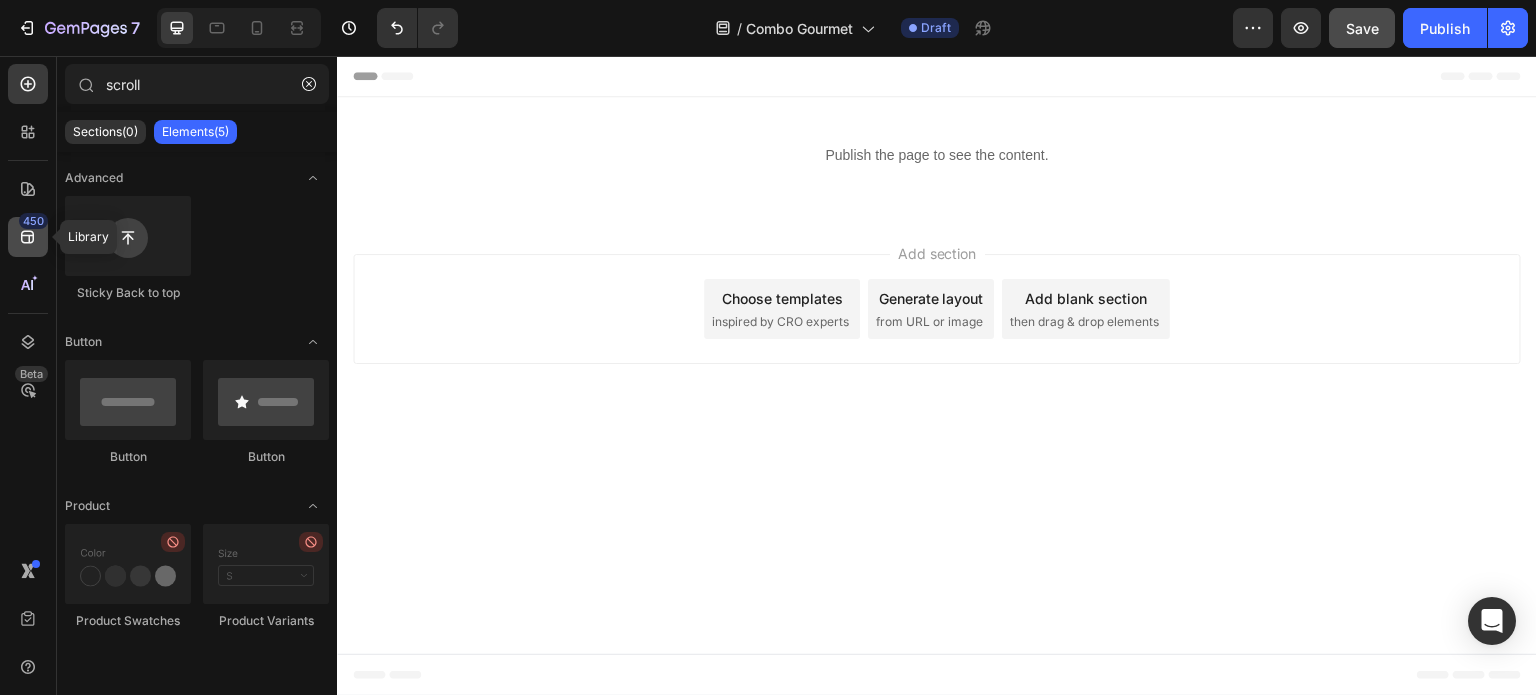 click 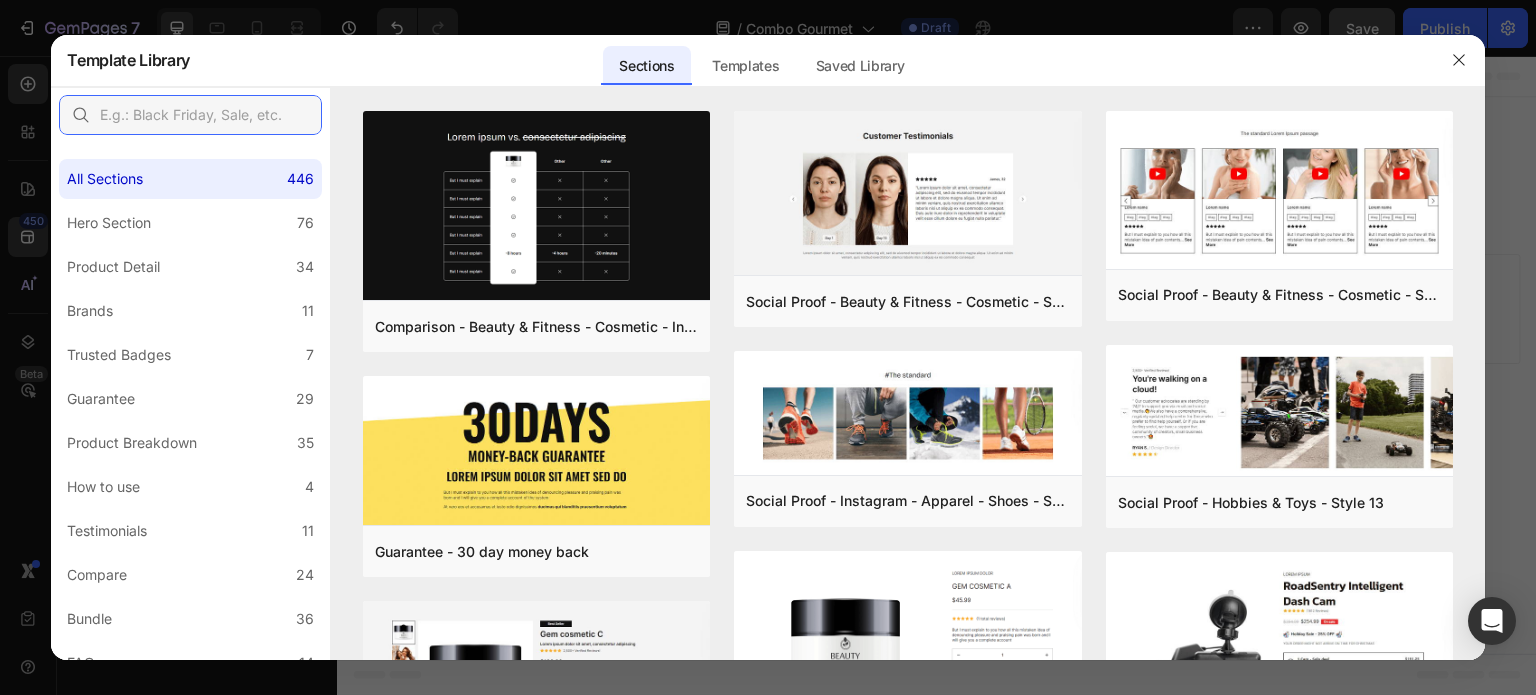 click at bounding box center (190, 115) 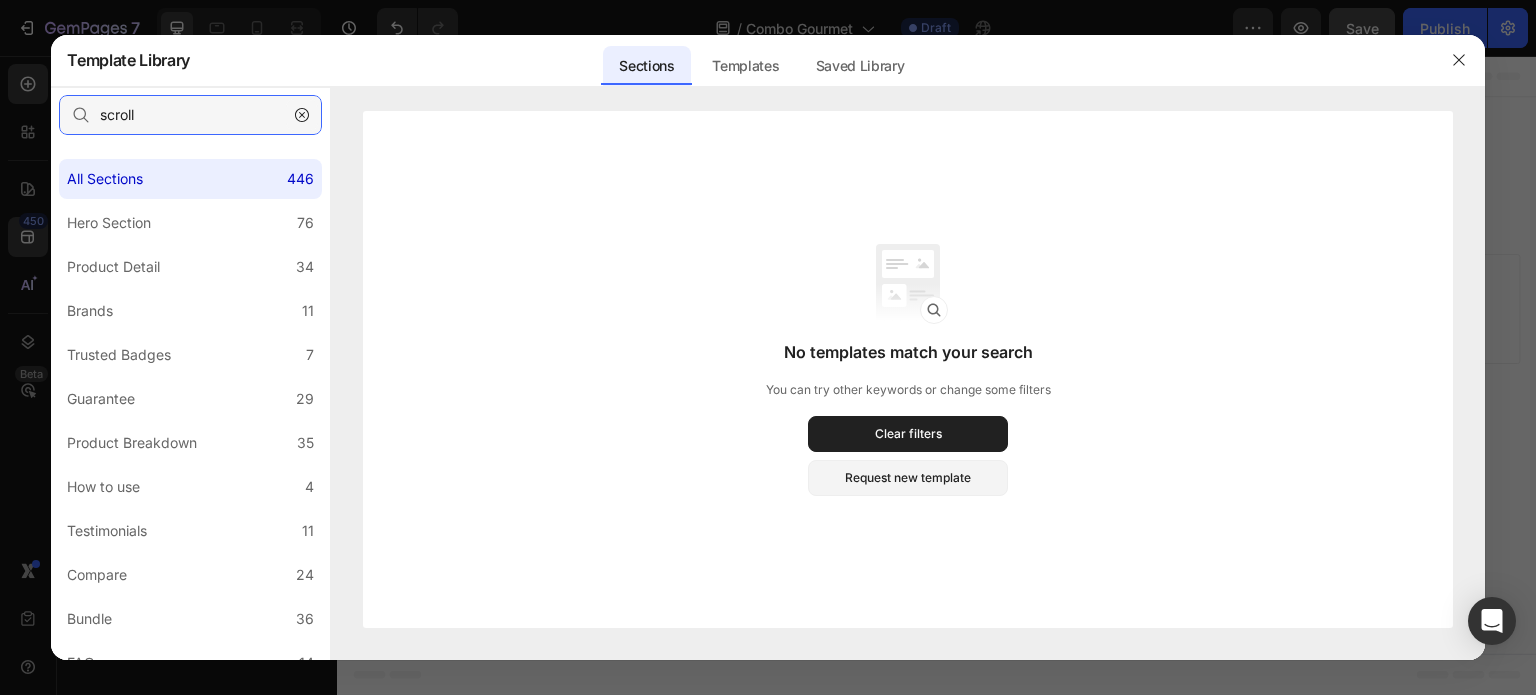 type on "scroll" 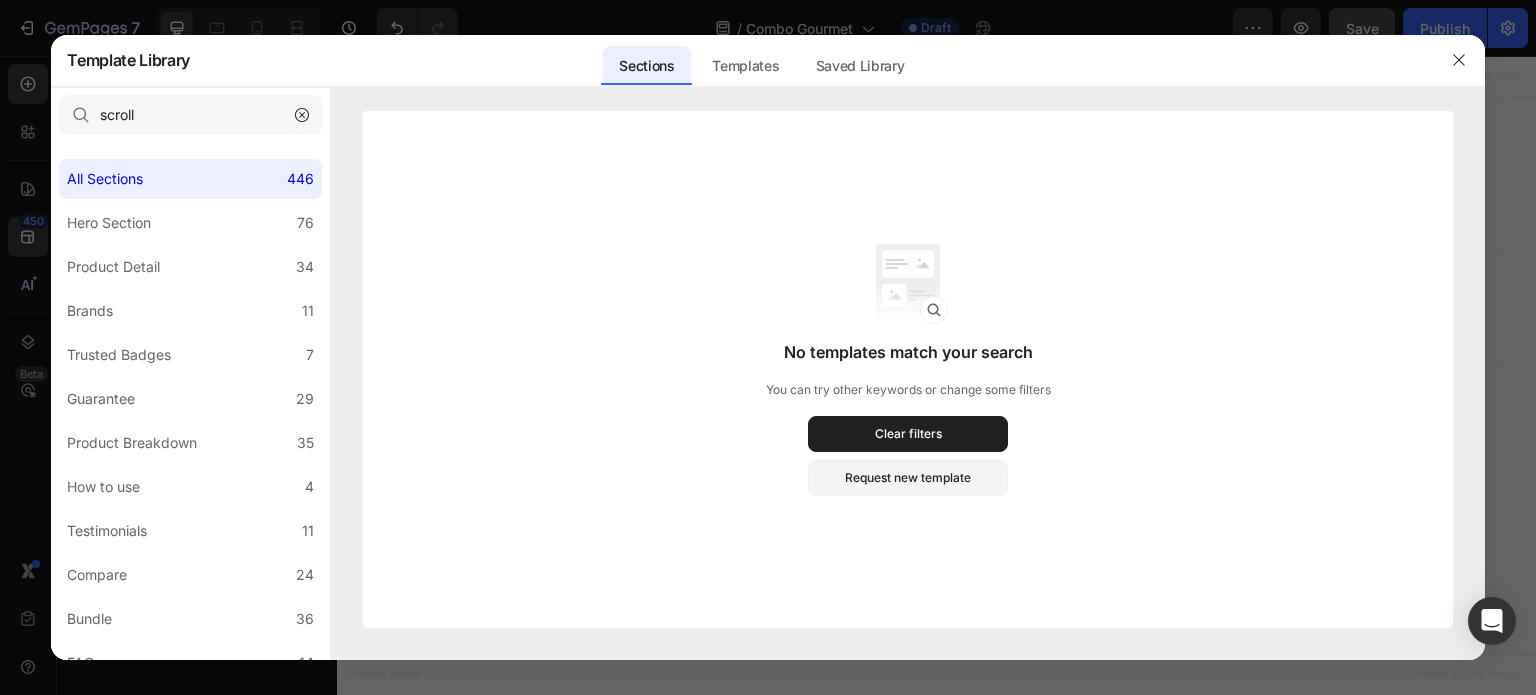 click at bounding box center (302, 115) 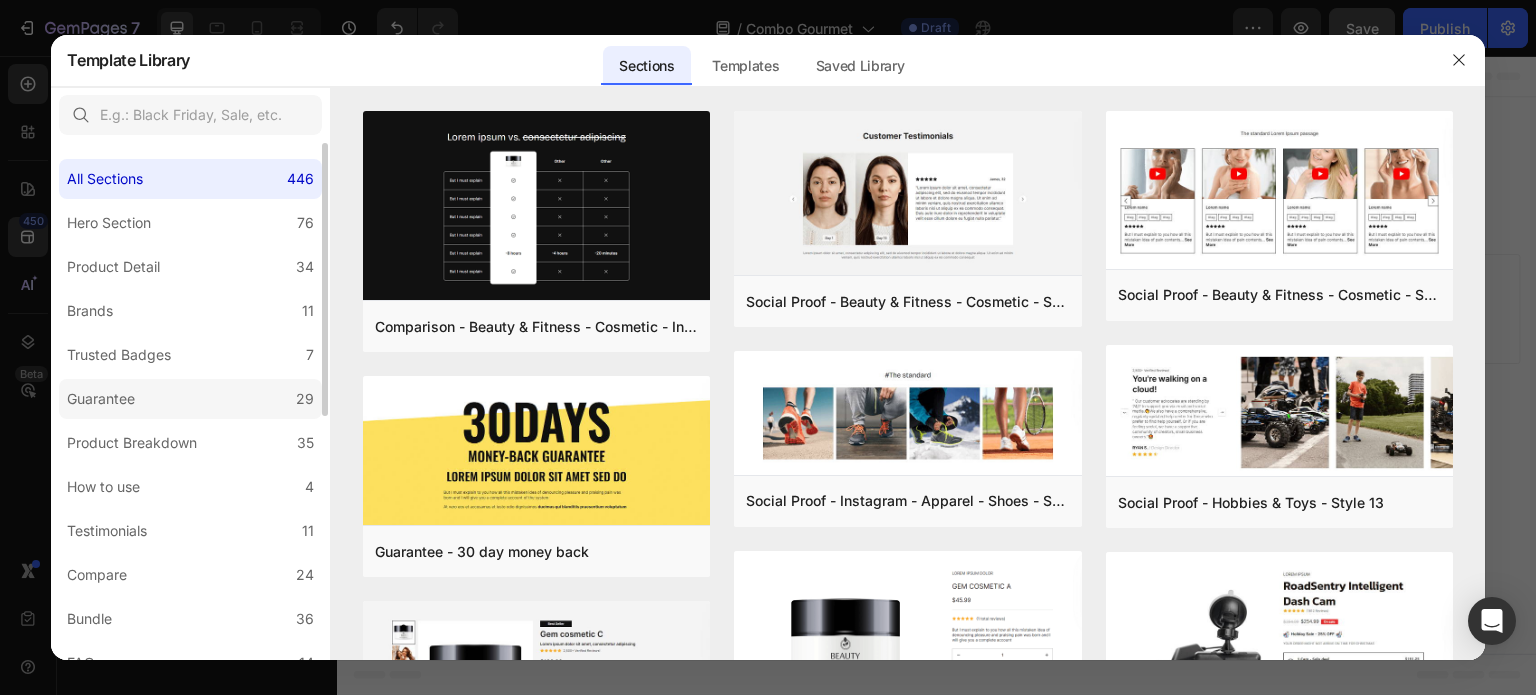 click on "Guarantee 29" 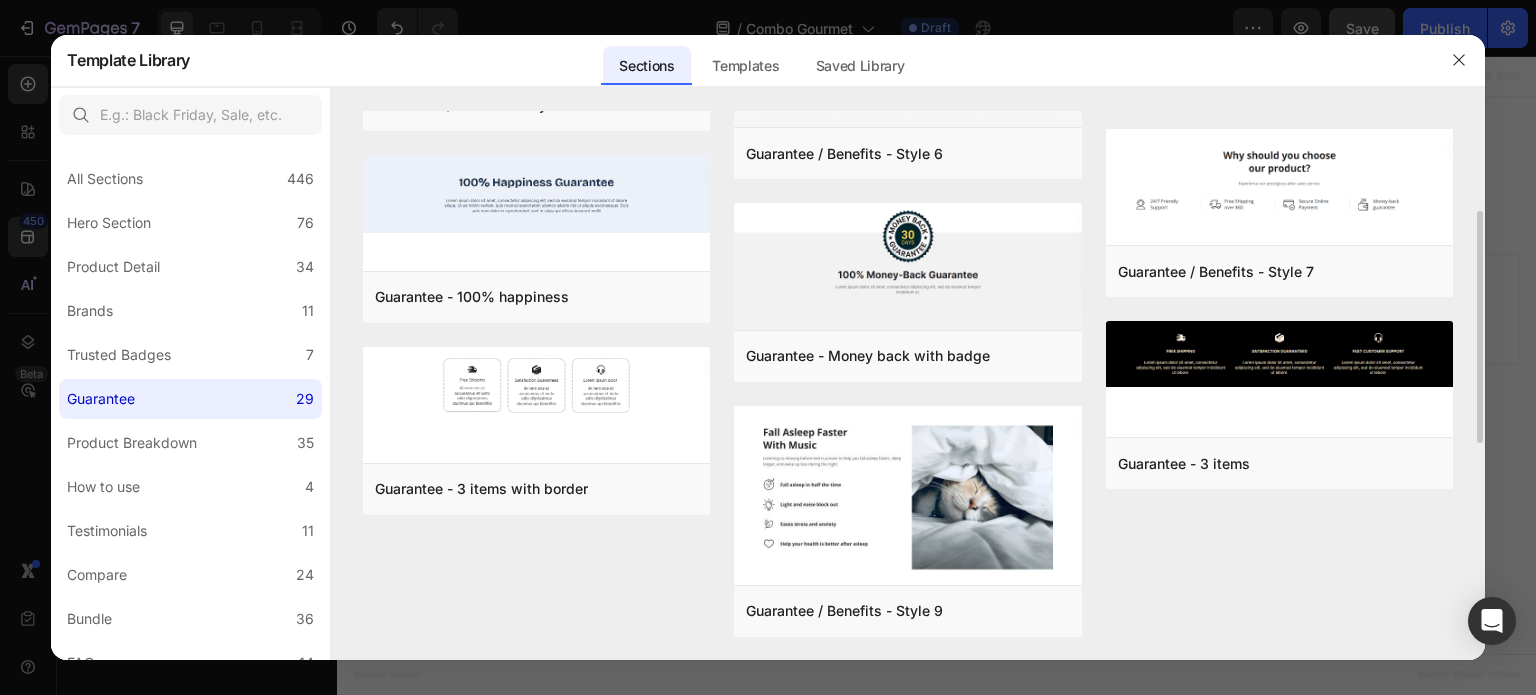 scroll, scrollTop: 493, scrollLeft: 0, axis: vertical 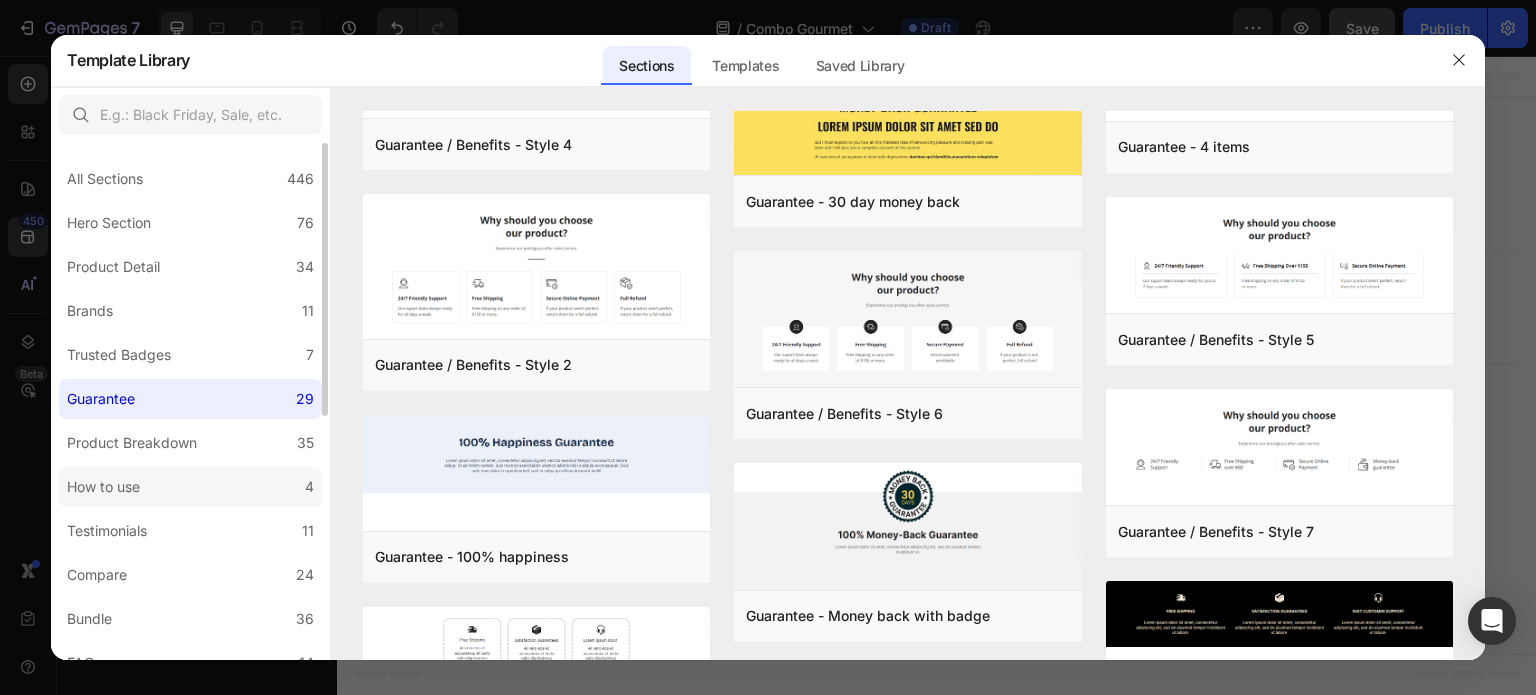 click on "How to use" at bounding box center (103, 487) 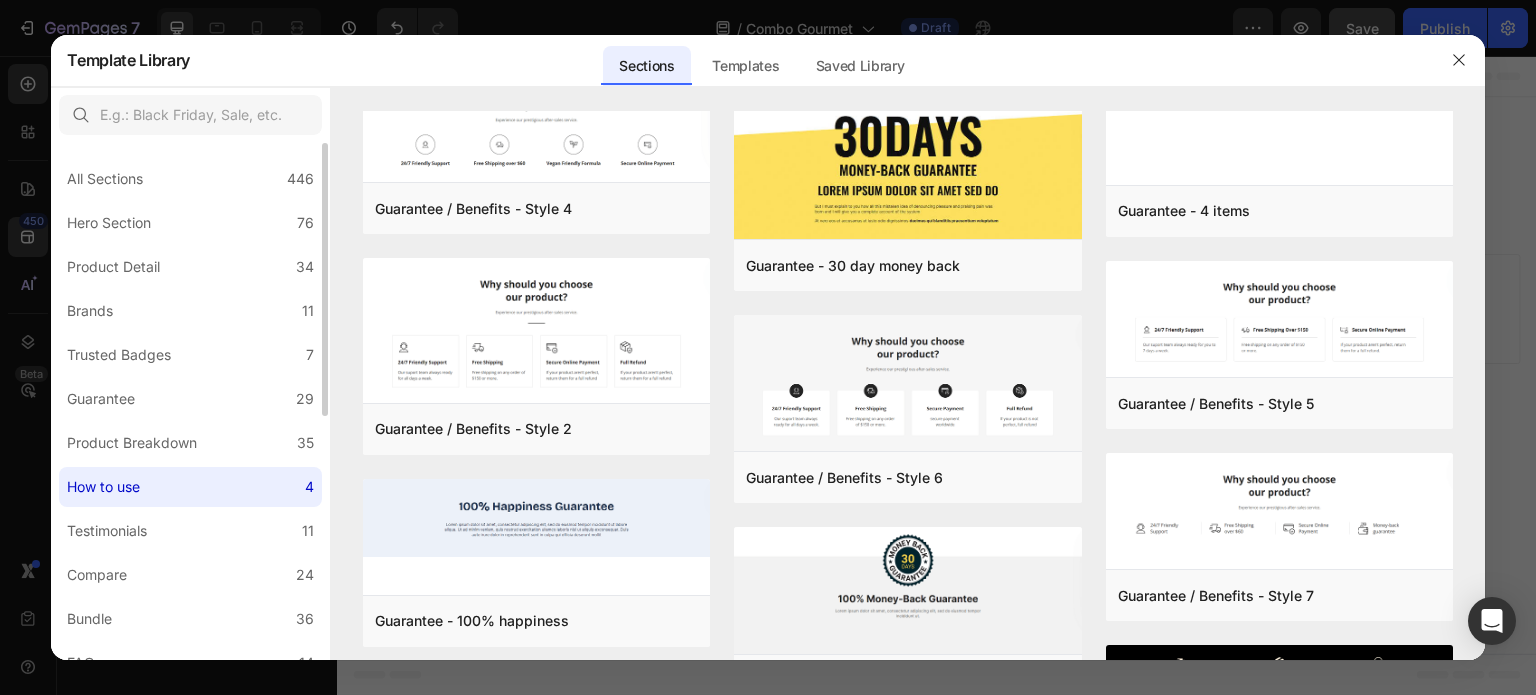 scroll, scrollTop: 0, scrollLeft: 0, axis: both 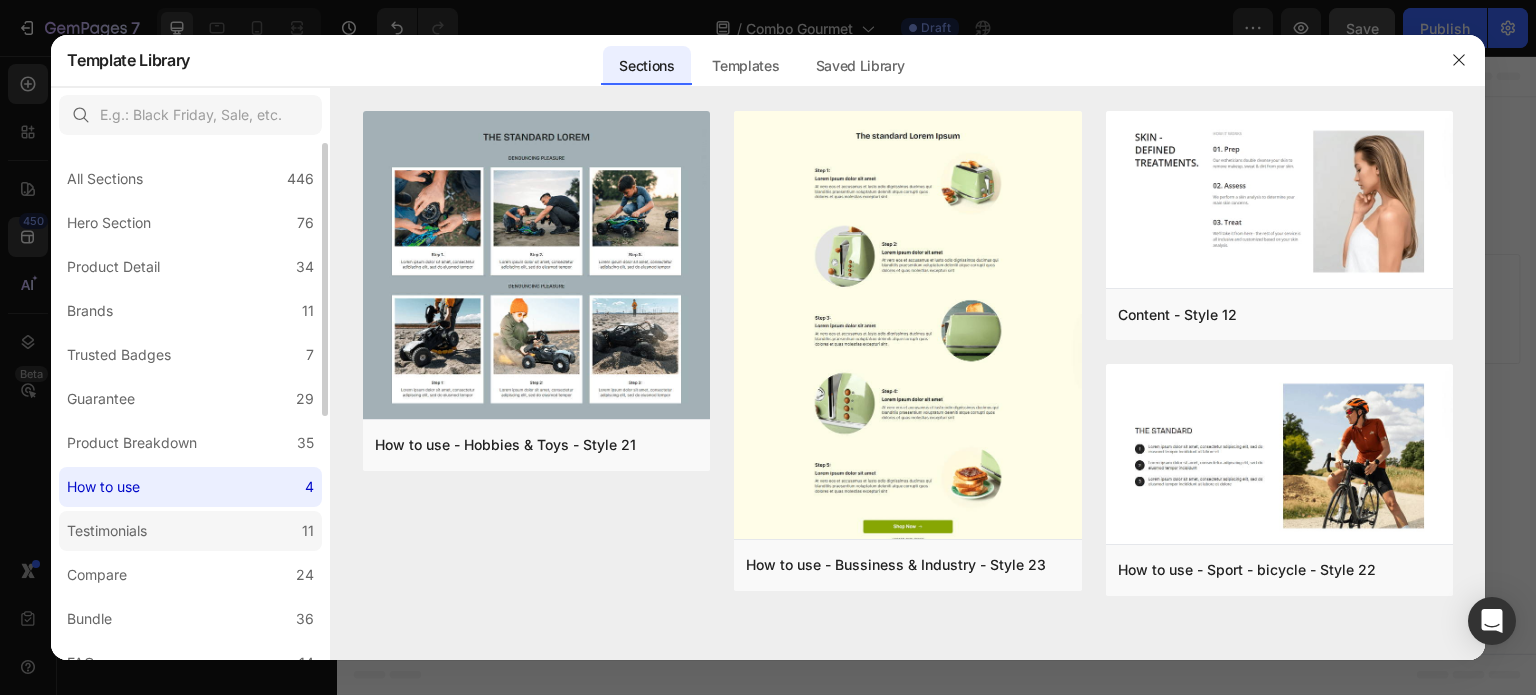 click on "Testimonials 11" 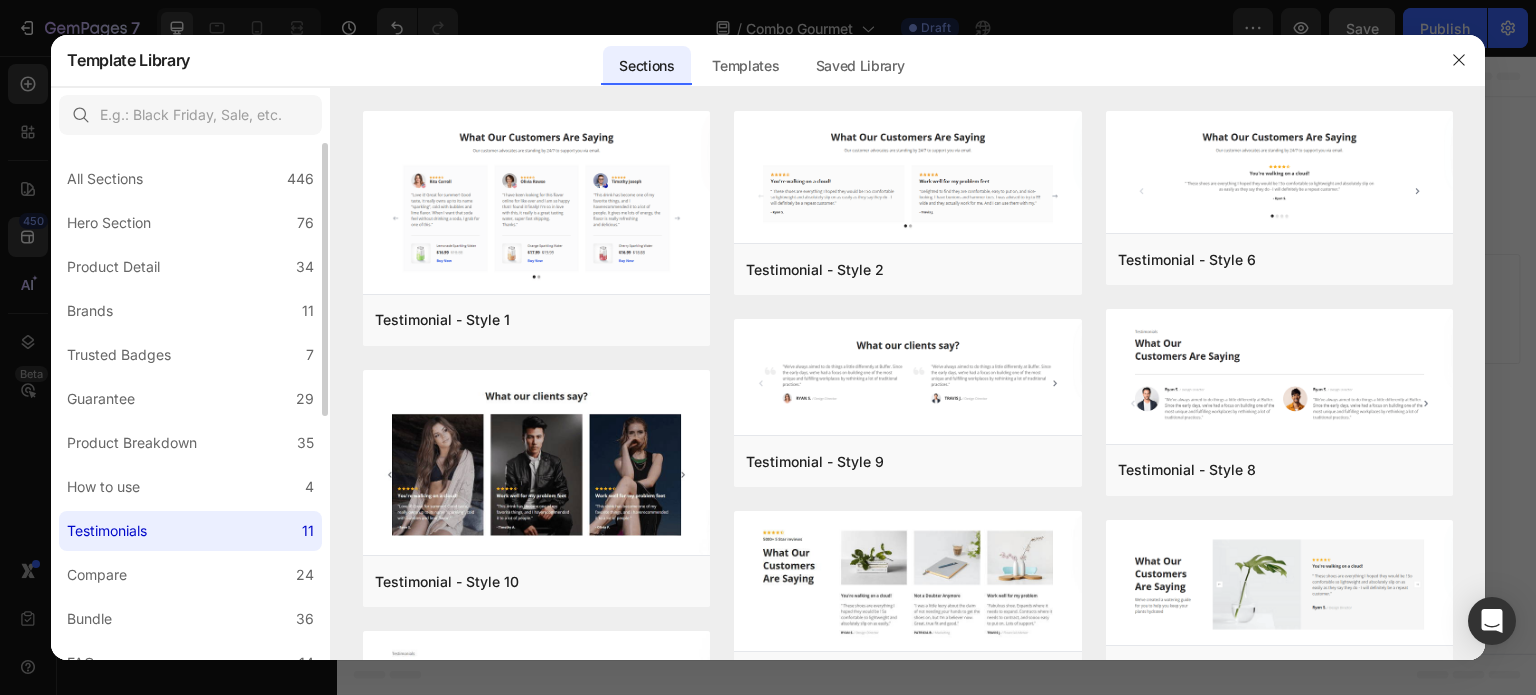 scroll, scrollTop: 200, scrollLeft: 0, axis: vertical 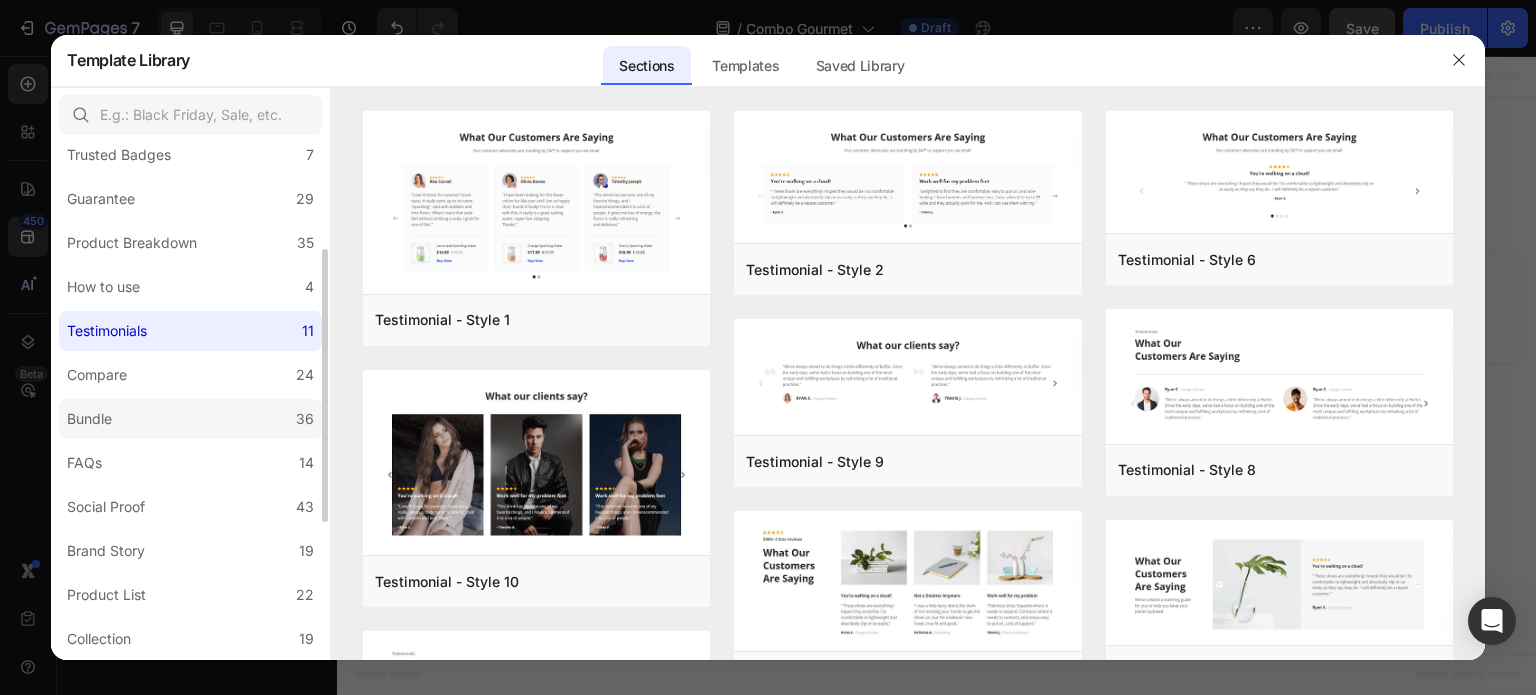 click on "Bundle" at bounding box center (93, 419) 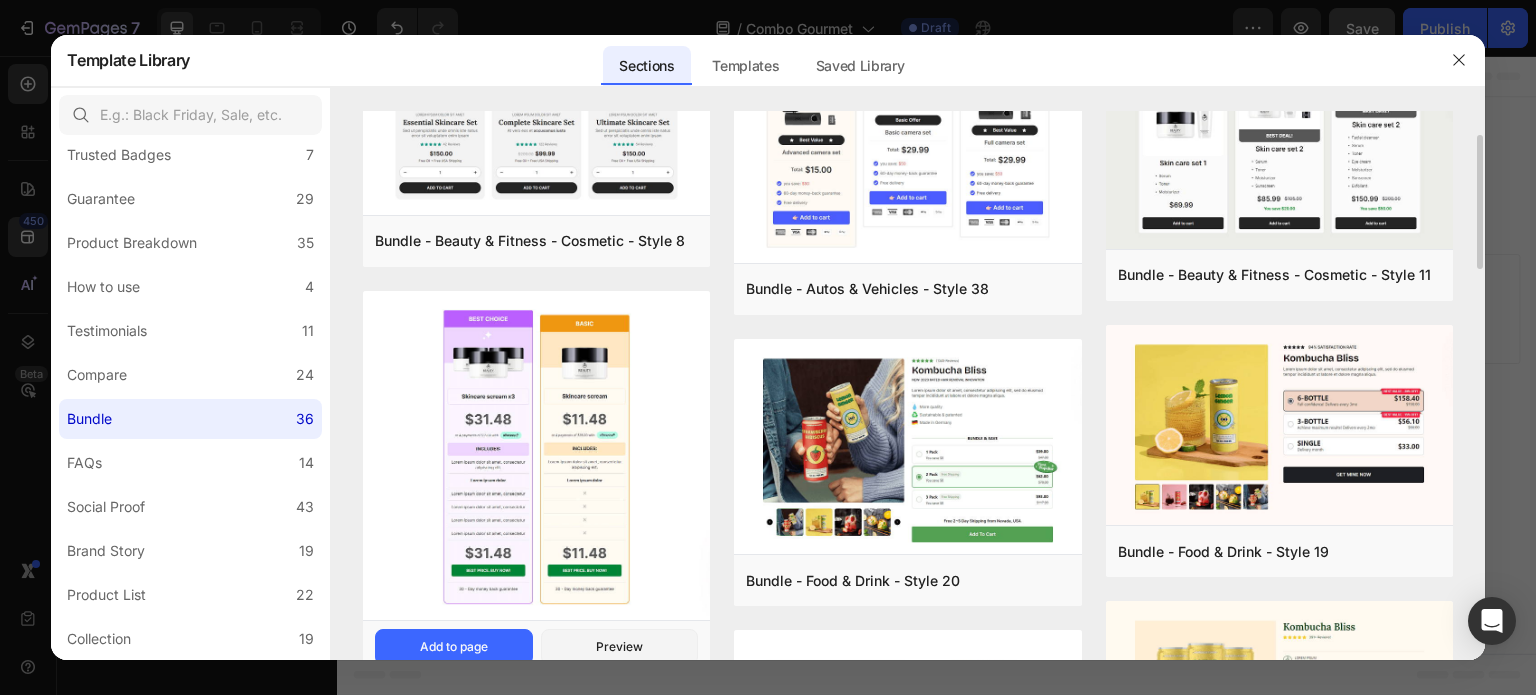 scroll, scrollTop: 200, scrollLeft: 0, axis: vertical 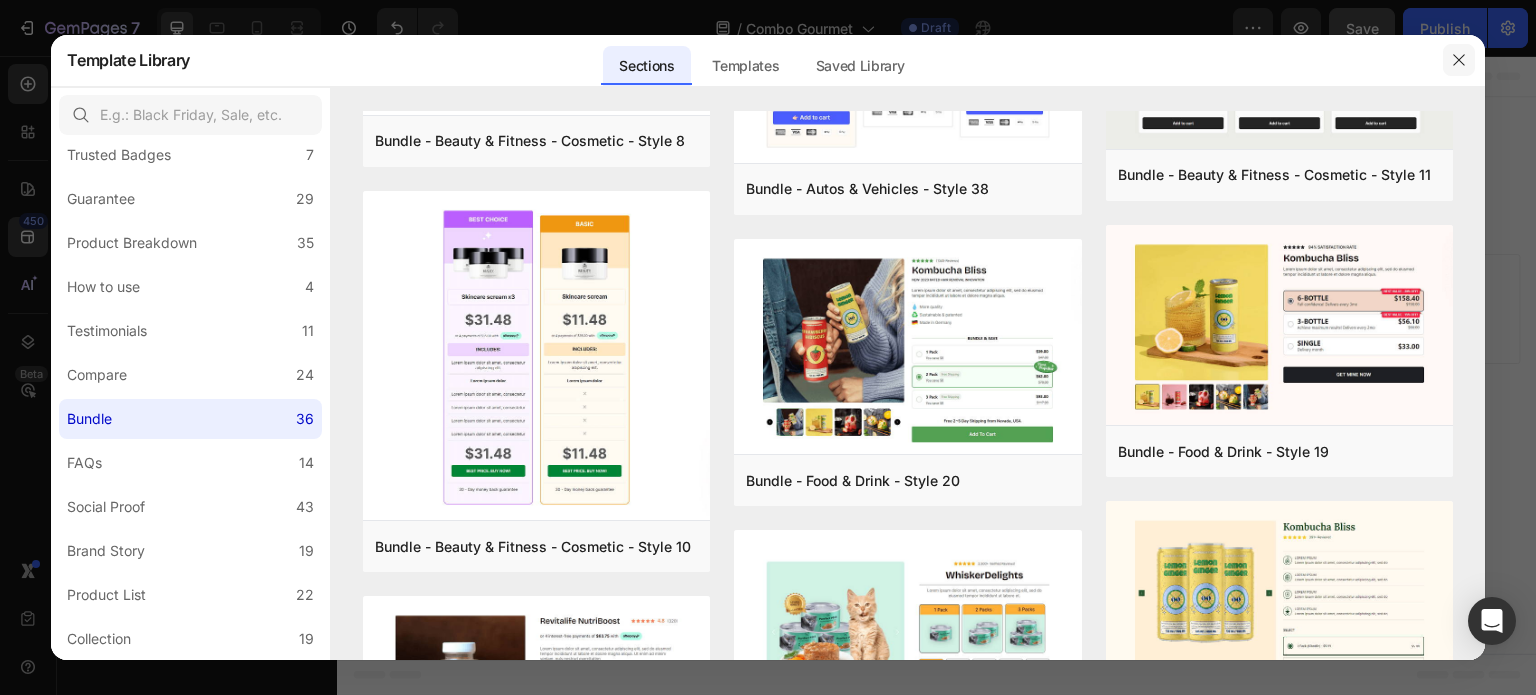 click 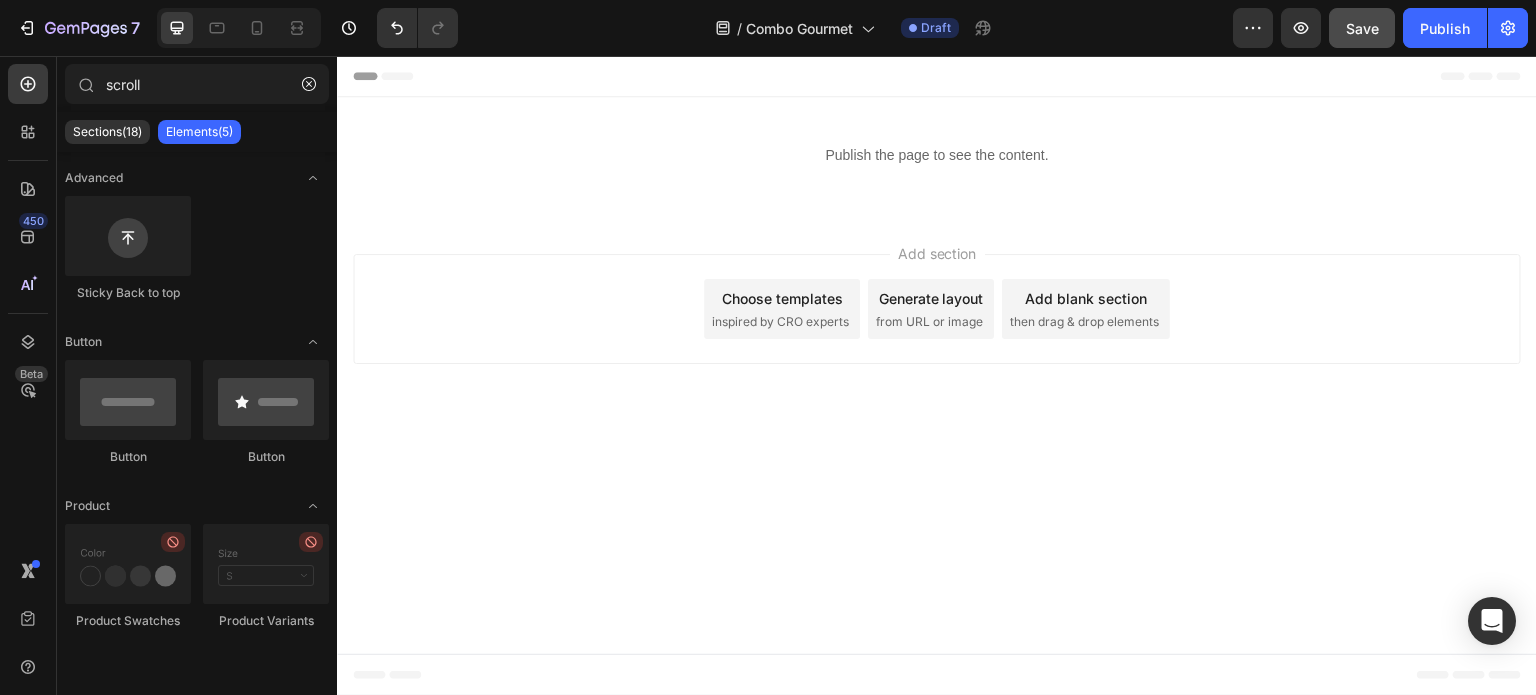 click on "Add section Choose templates inspired by CRO experts Generate layout from URL or image Add blank section then drag & drop elements" at bounding box center (937, 309) 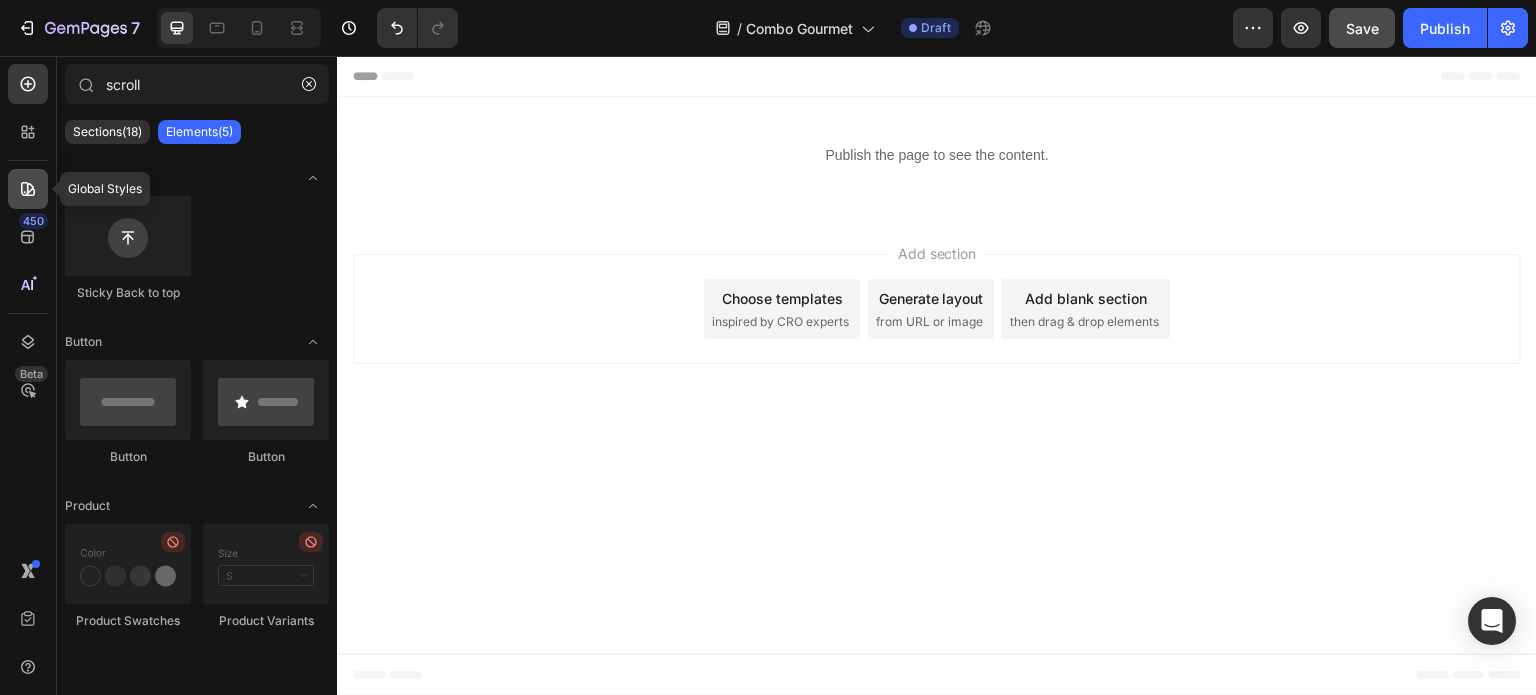 click 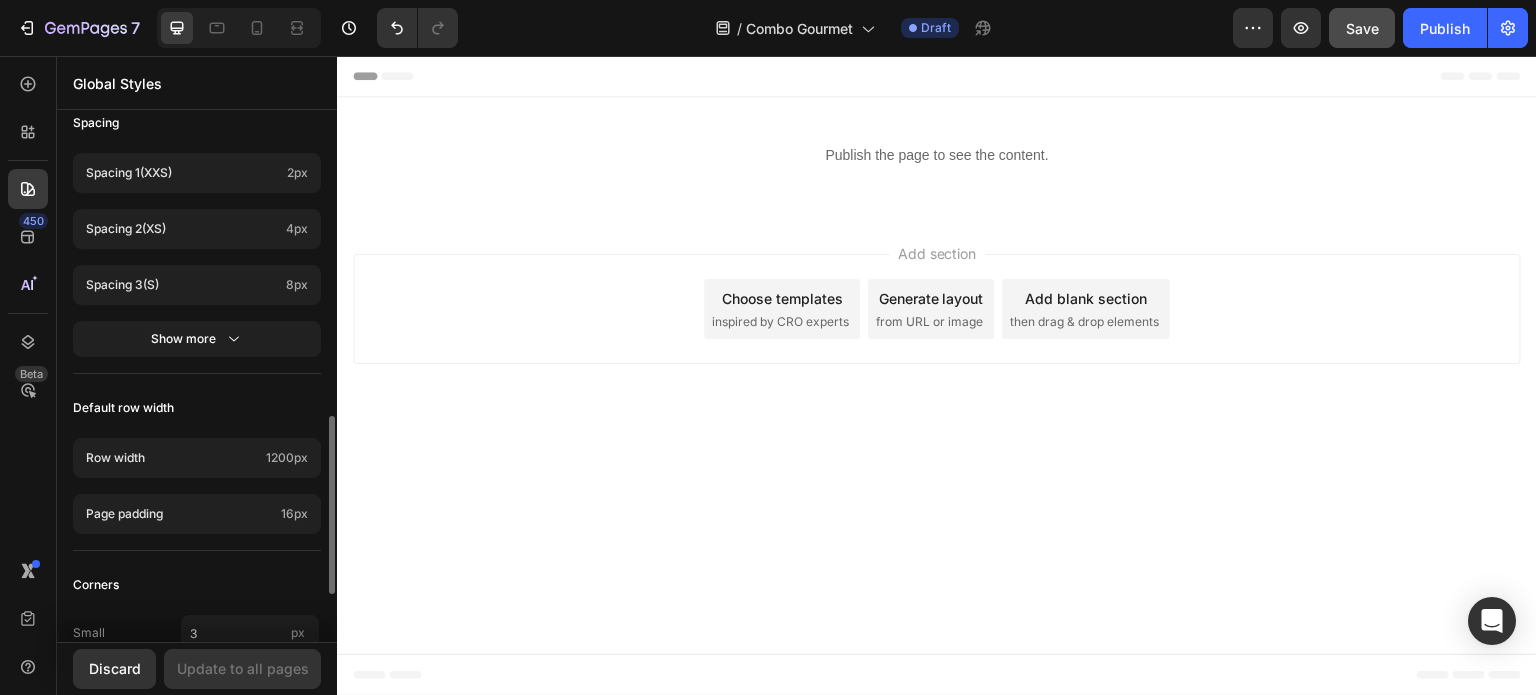 scroll, scrollTop: 1043, scrollLeft: 0, axis: vertical 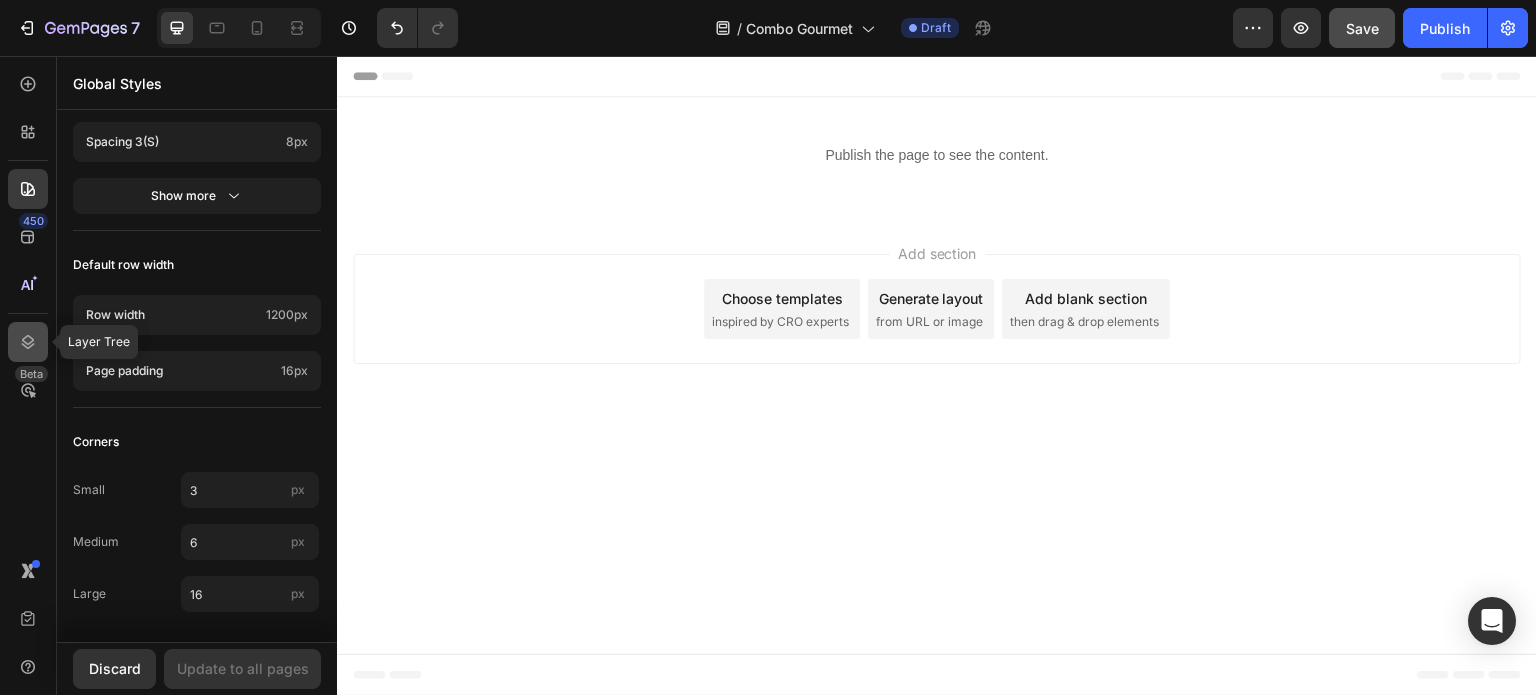 click 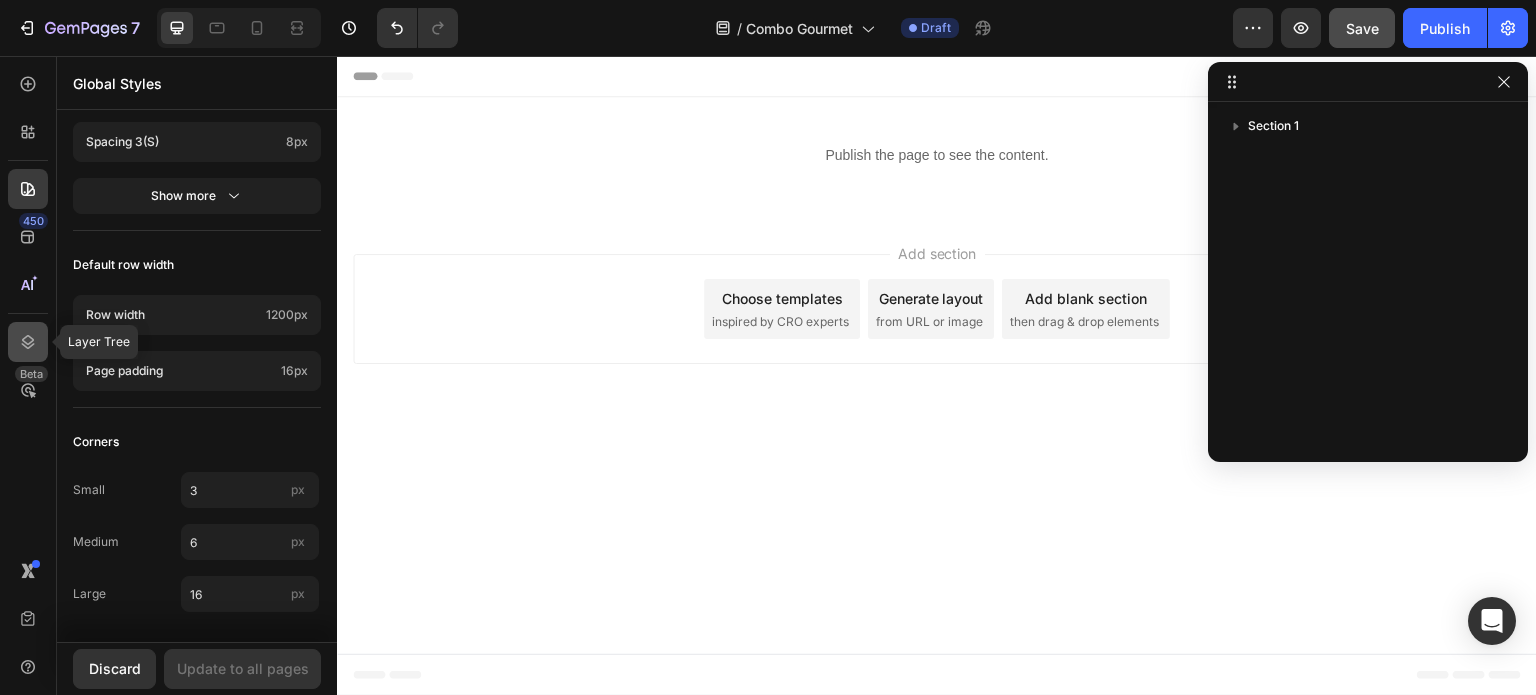 click 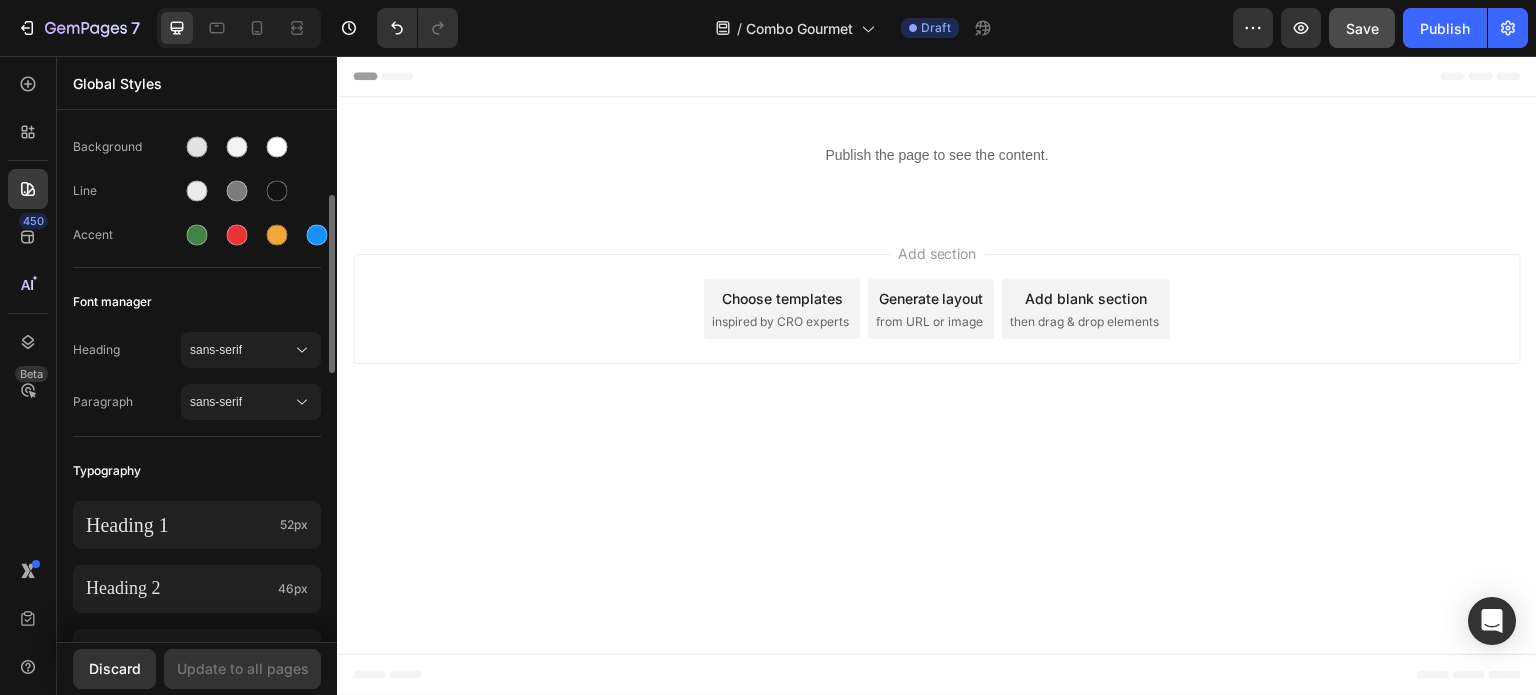 scroll, scrollTop: 0, scrollLeft: 0, axis: both 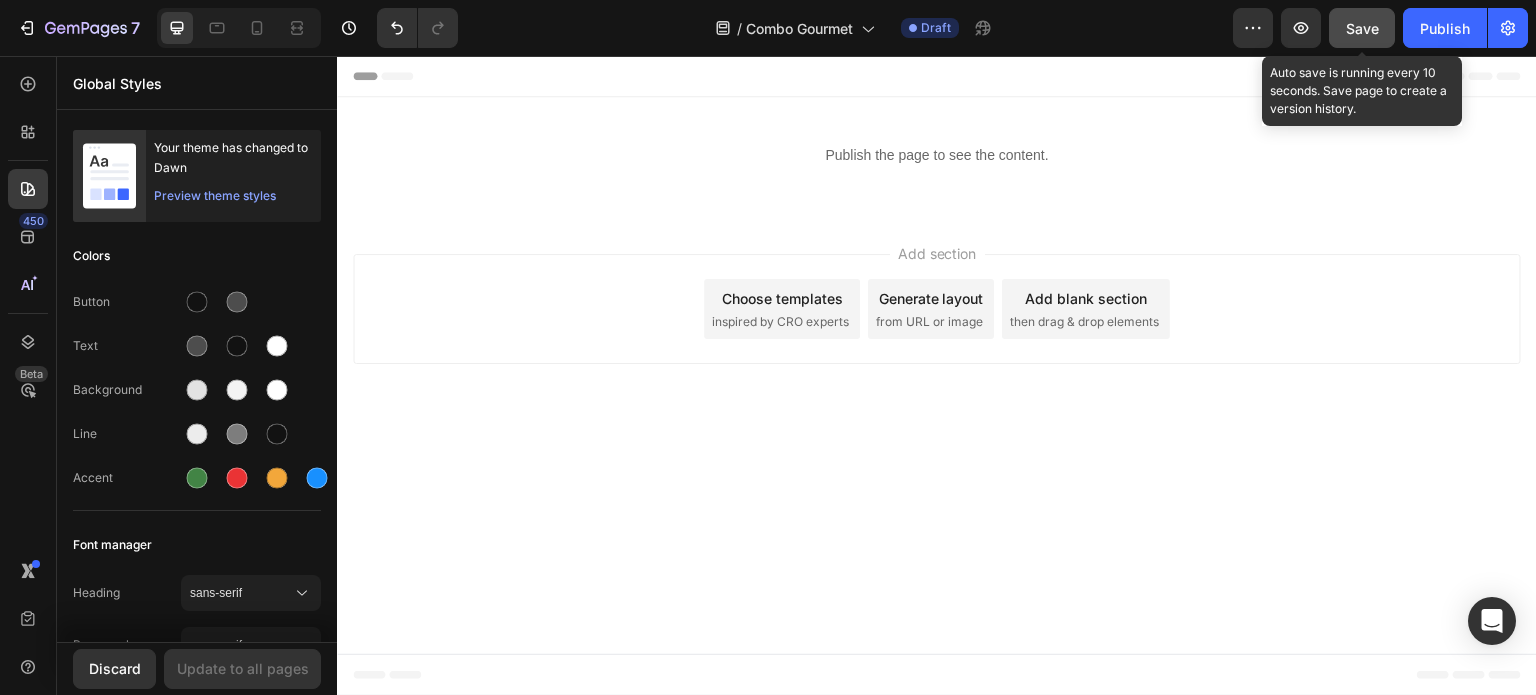click on "Save" at bounding box center (1362, 28) 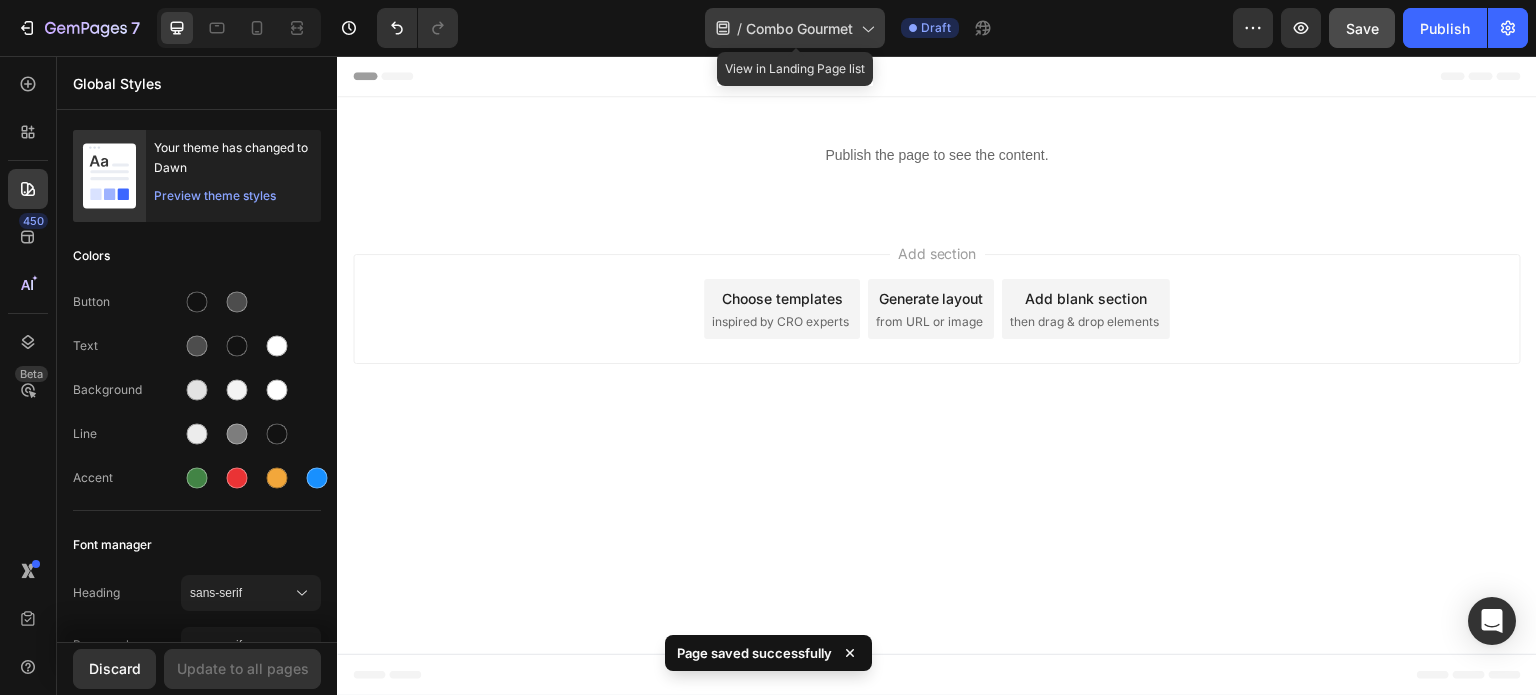 click on "Combo Gourmet" at bounding box center [799, 28] 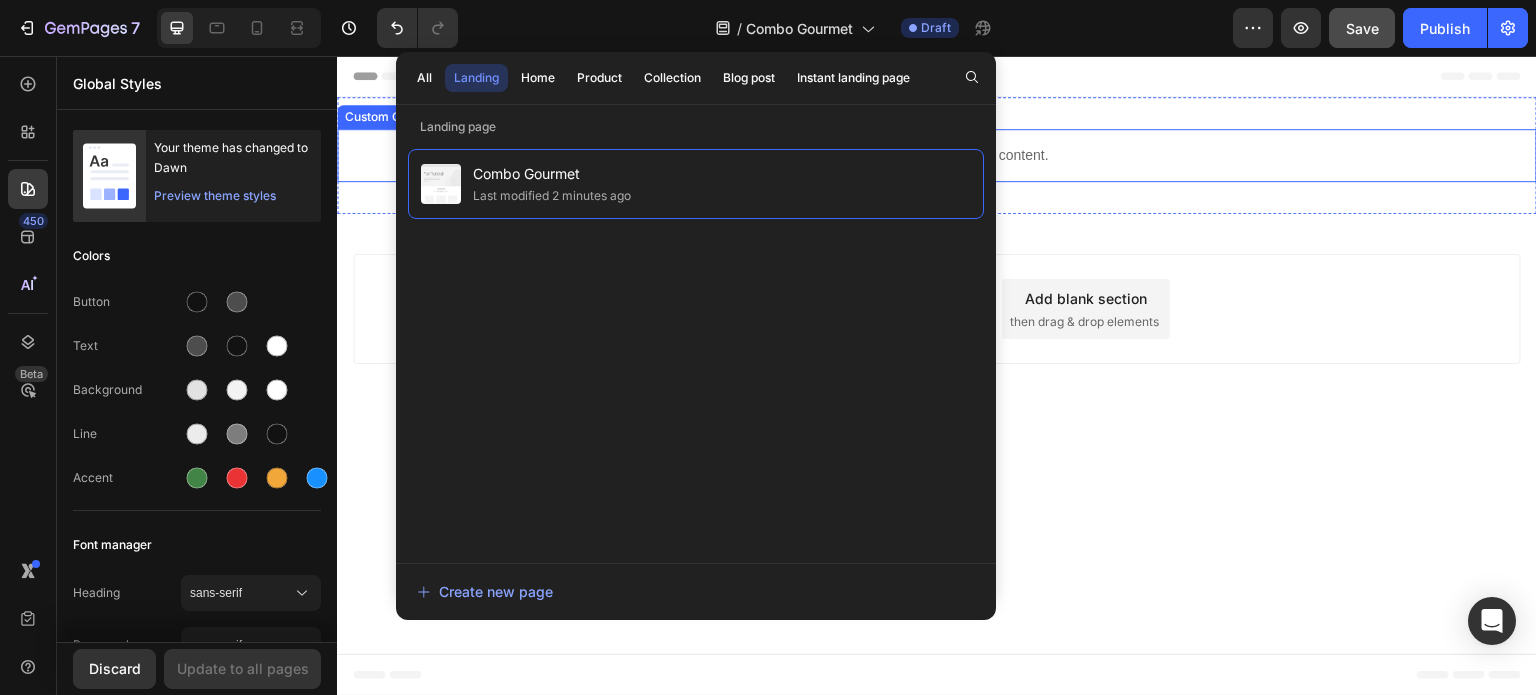 click on "Publish the page to see the content." at bounding box center [937, 155] 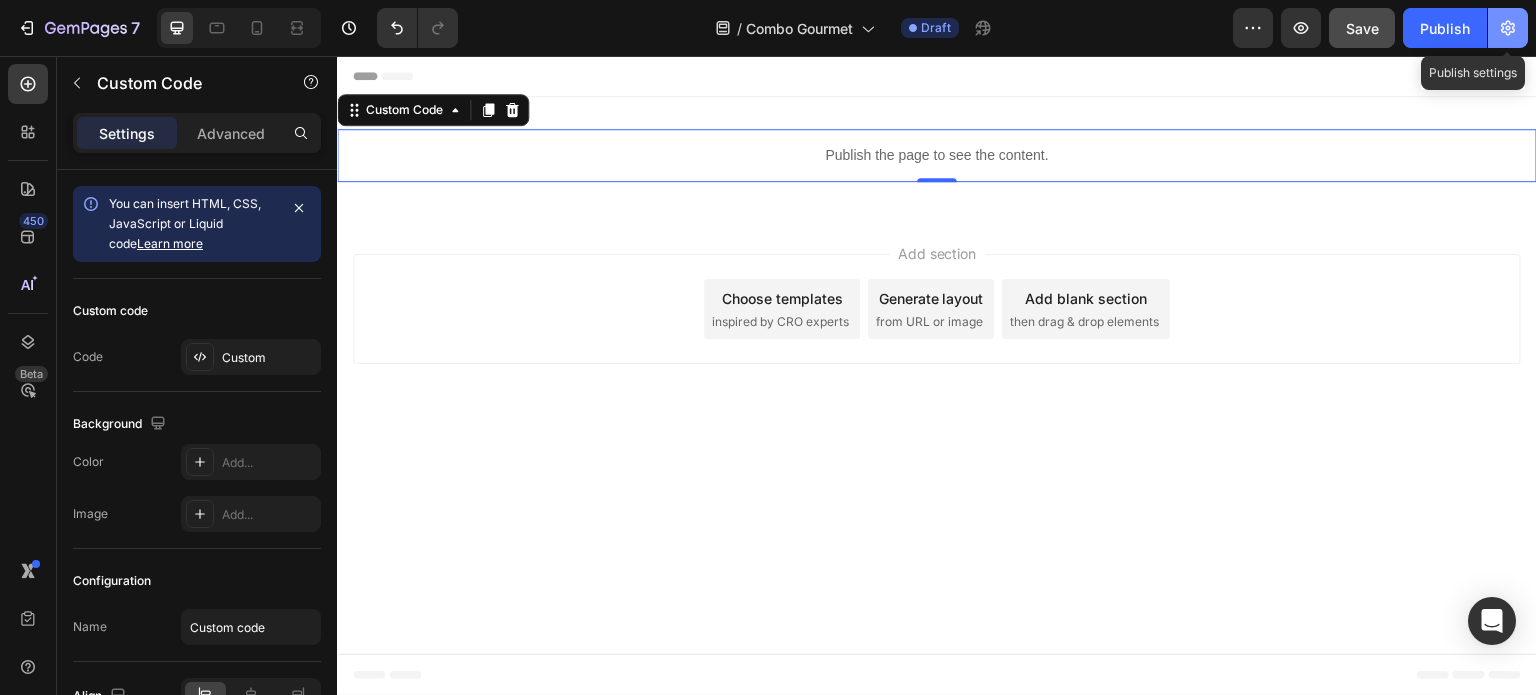 click 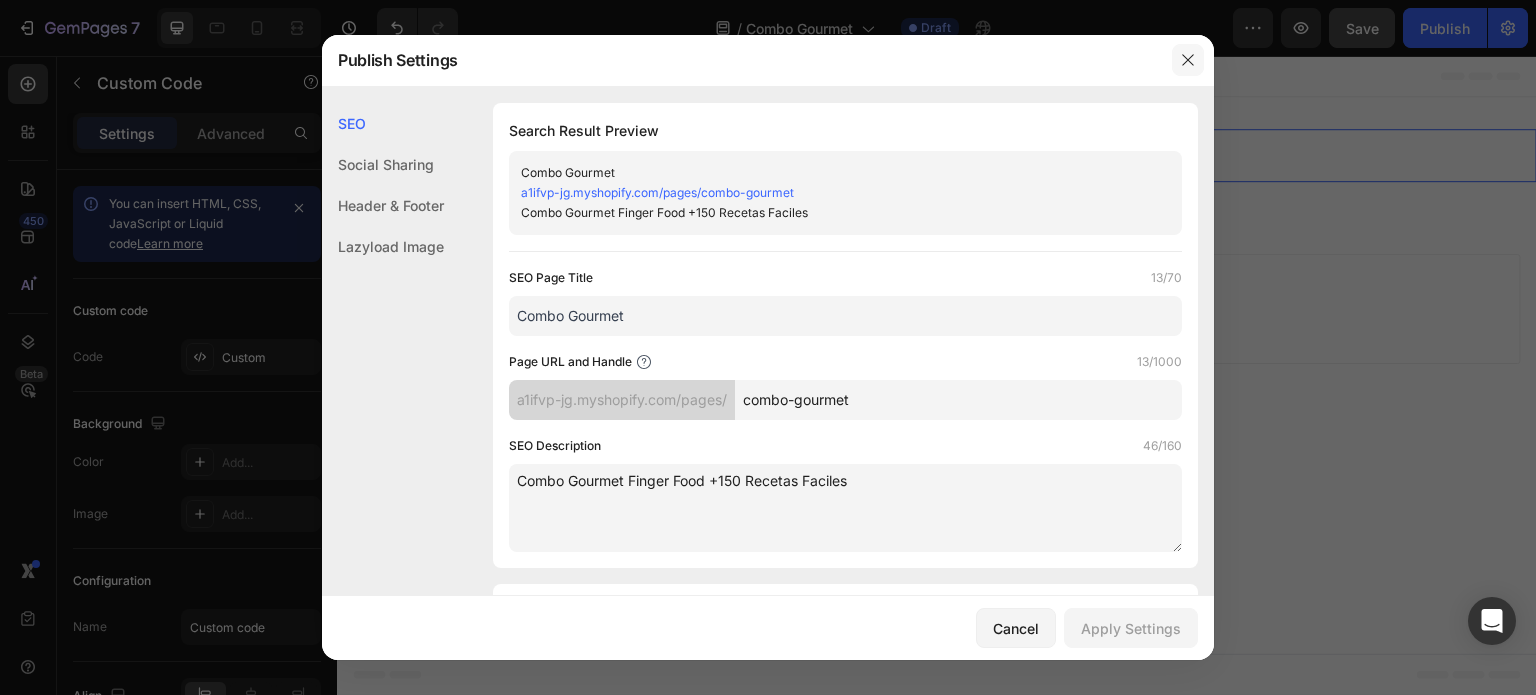 click 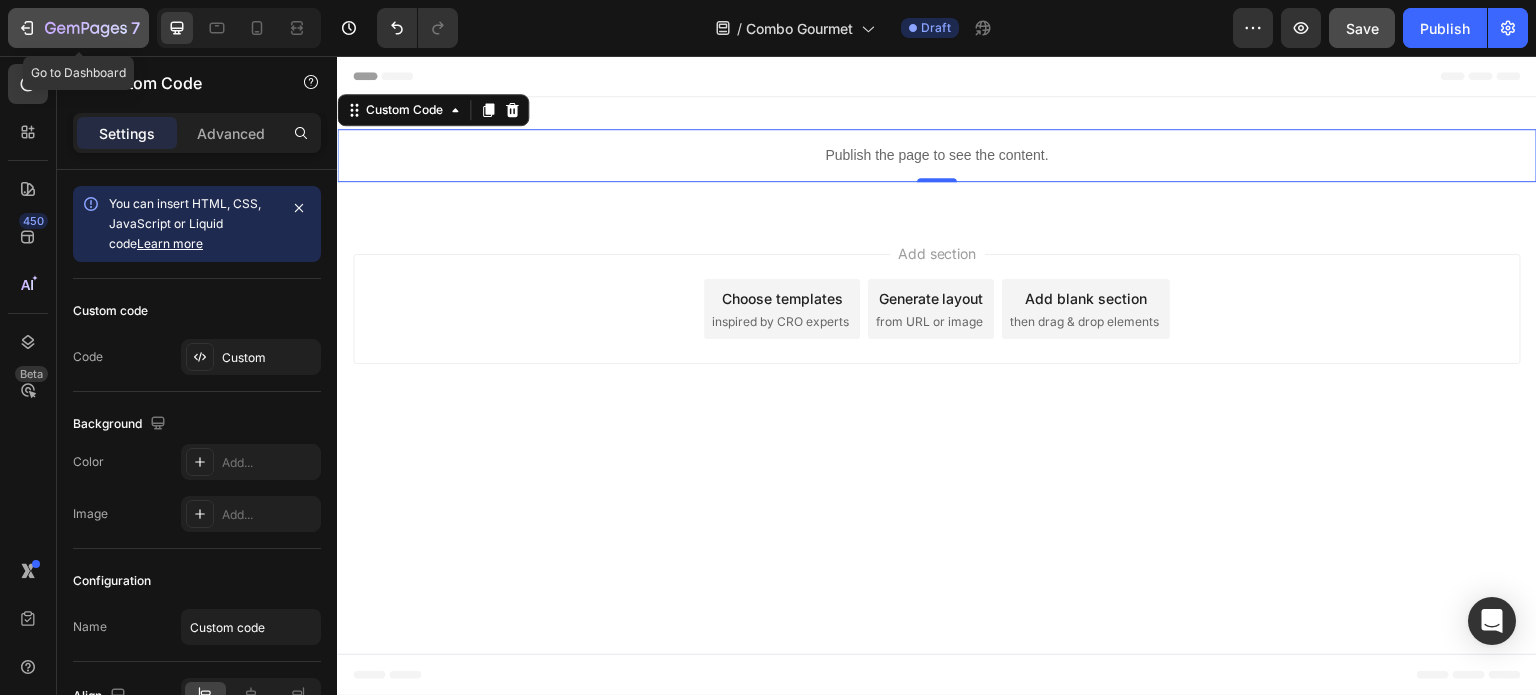 click on "7" 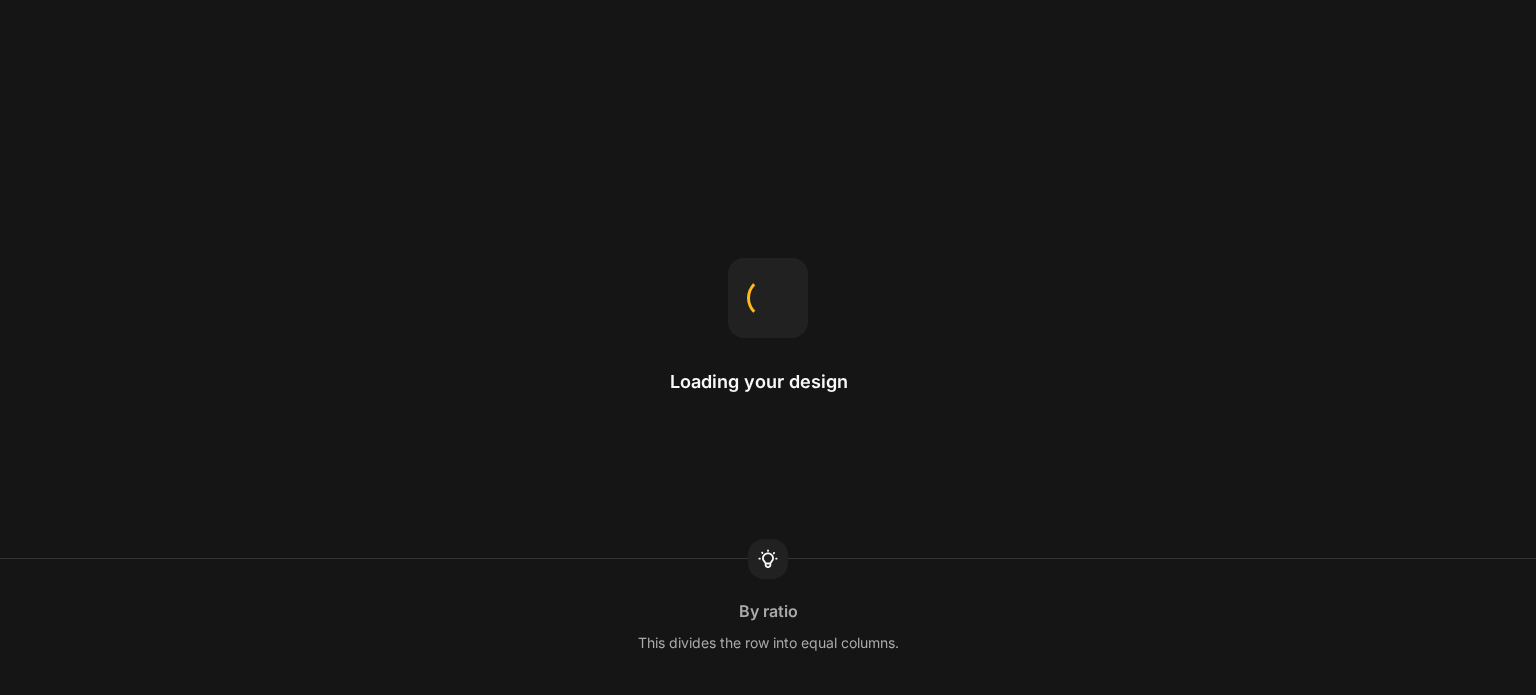 scroll, scrollTop: 0, scrollLeft: 0, axis: both 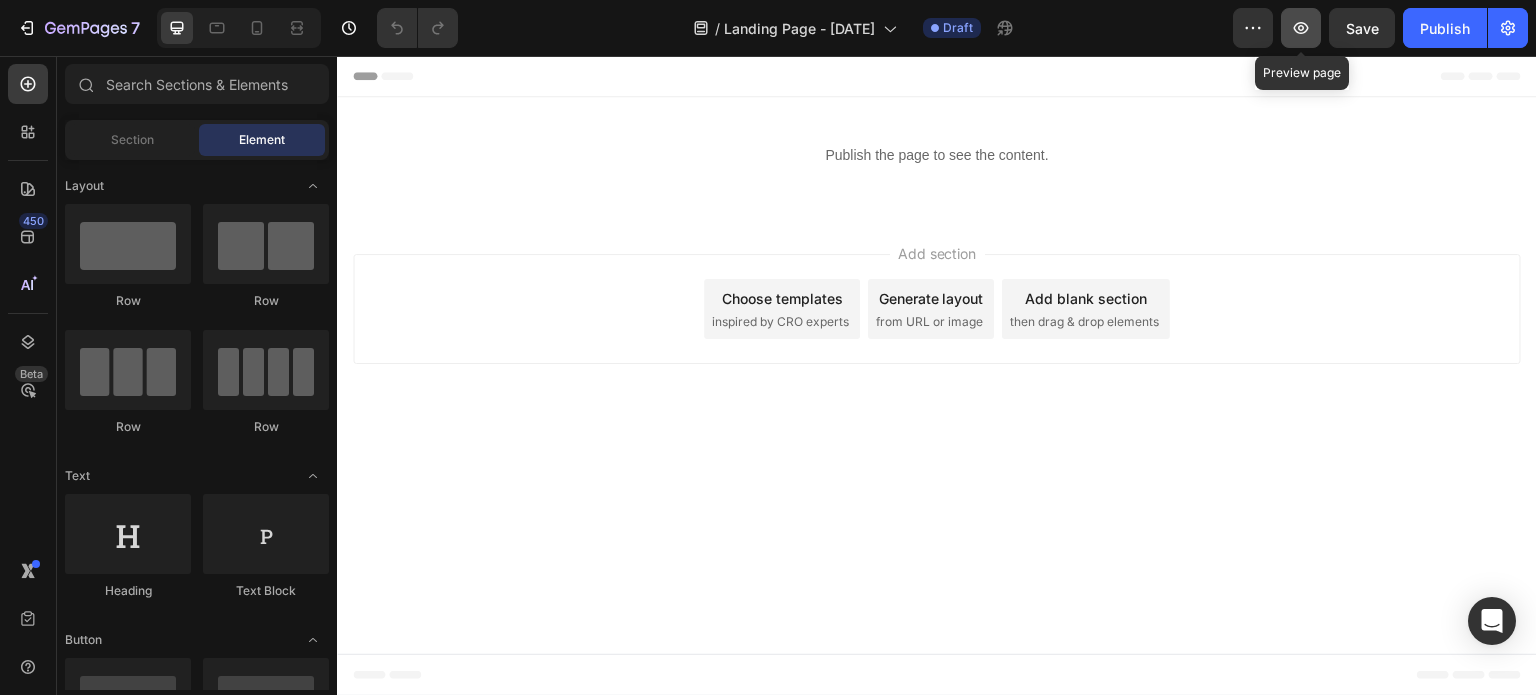 click 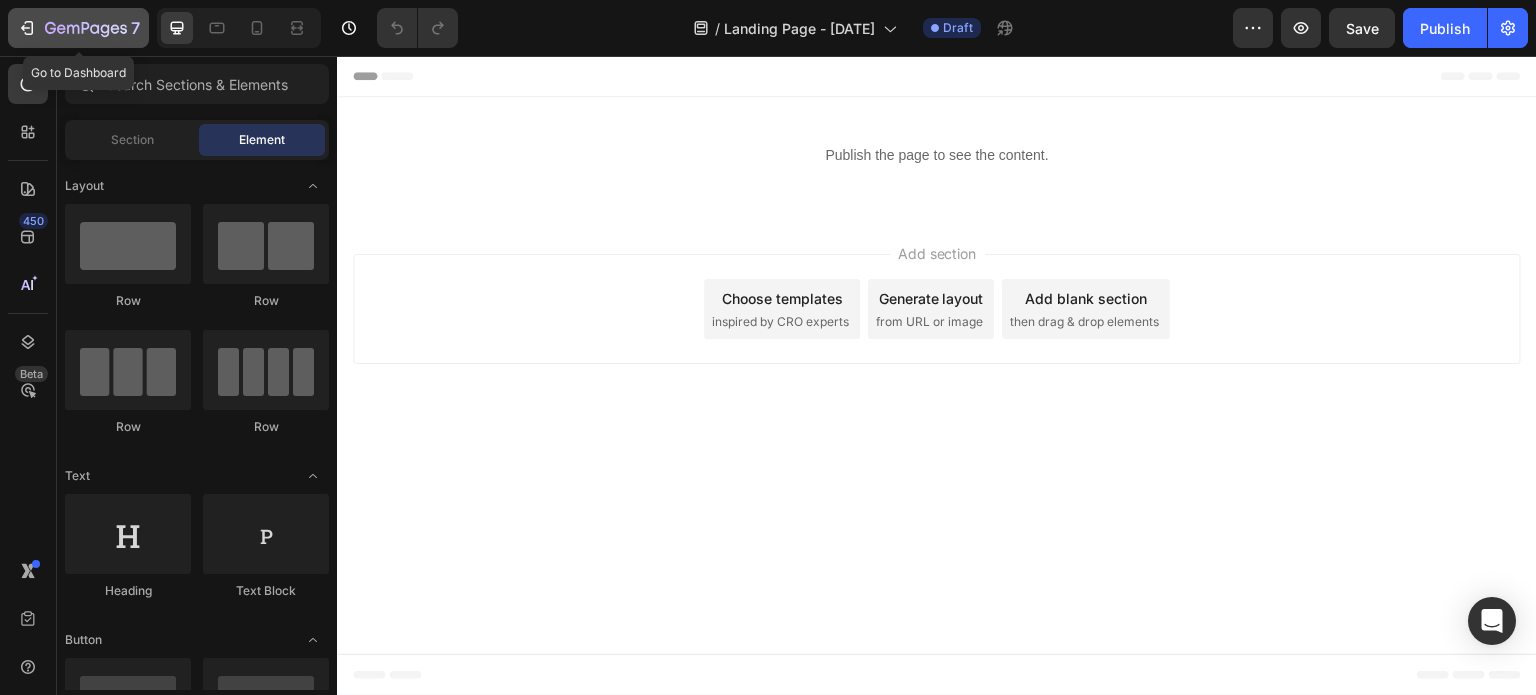 click 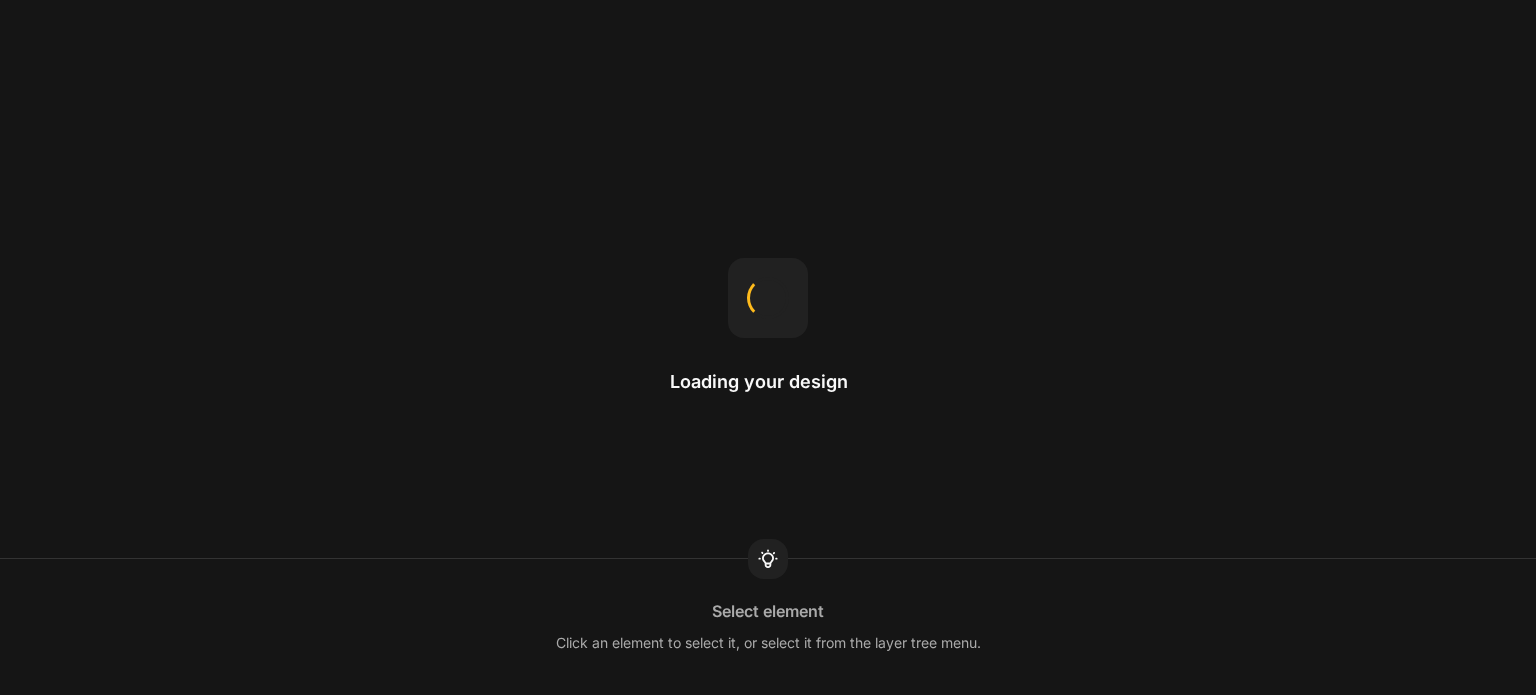 scroll, scrollTop: 0, scrollLeft: 0, axis: both 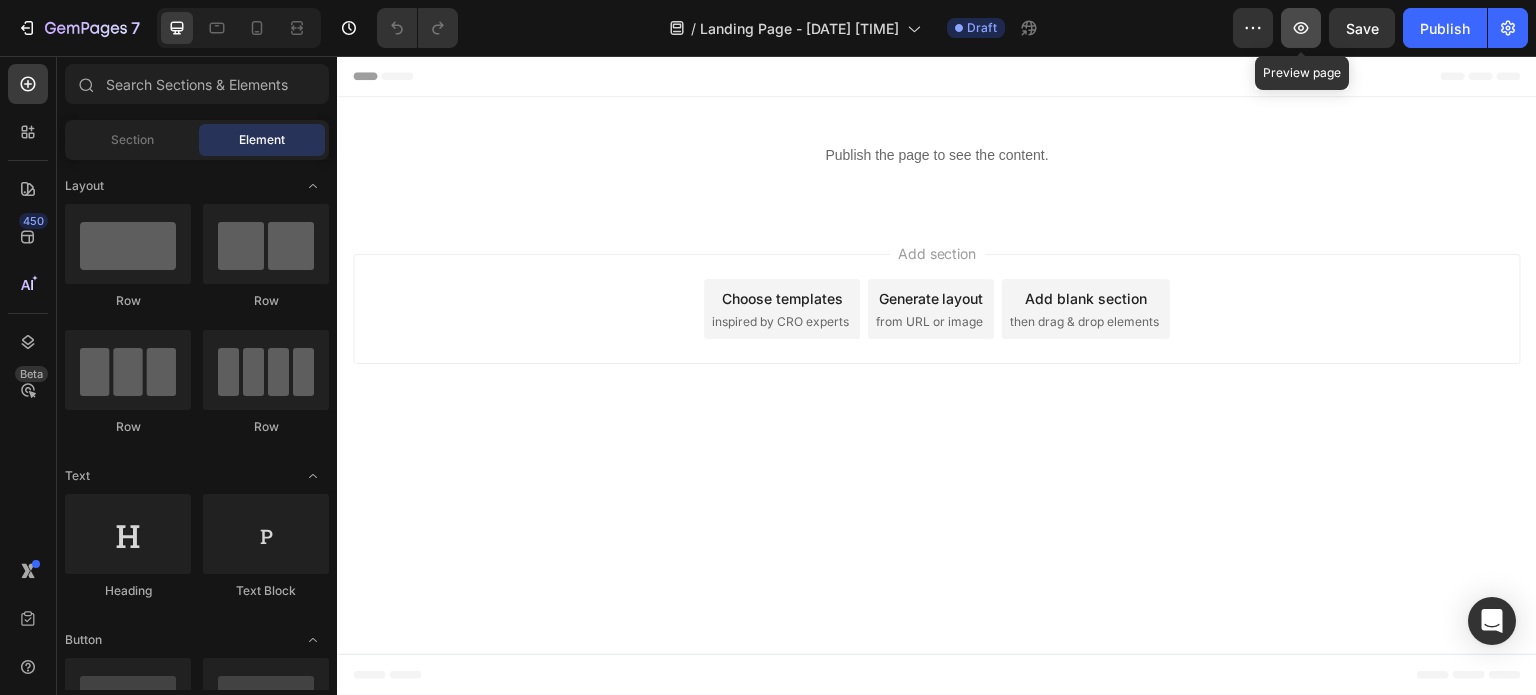click 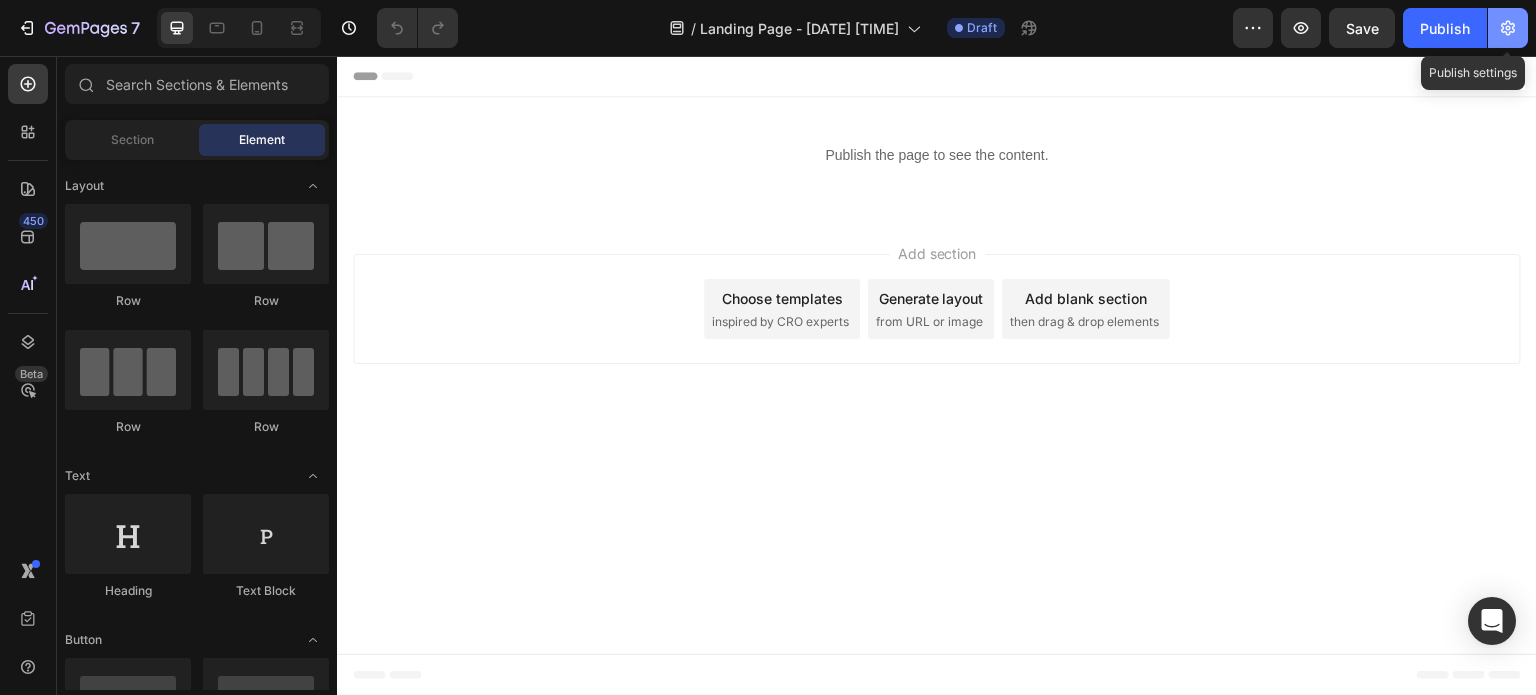 click 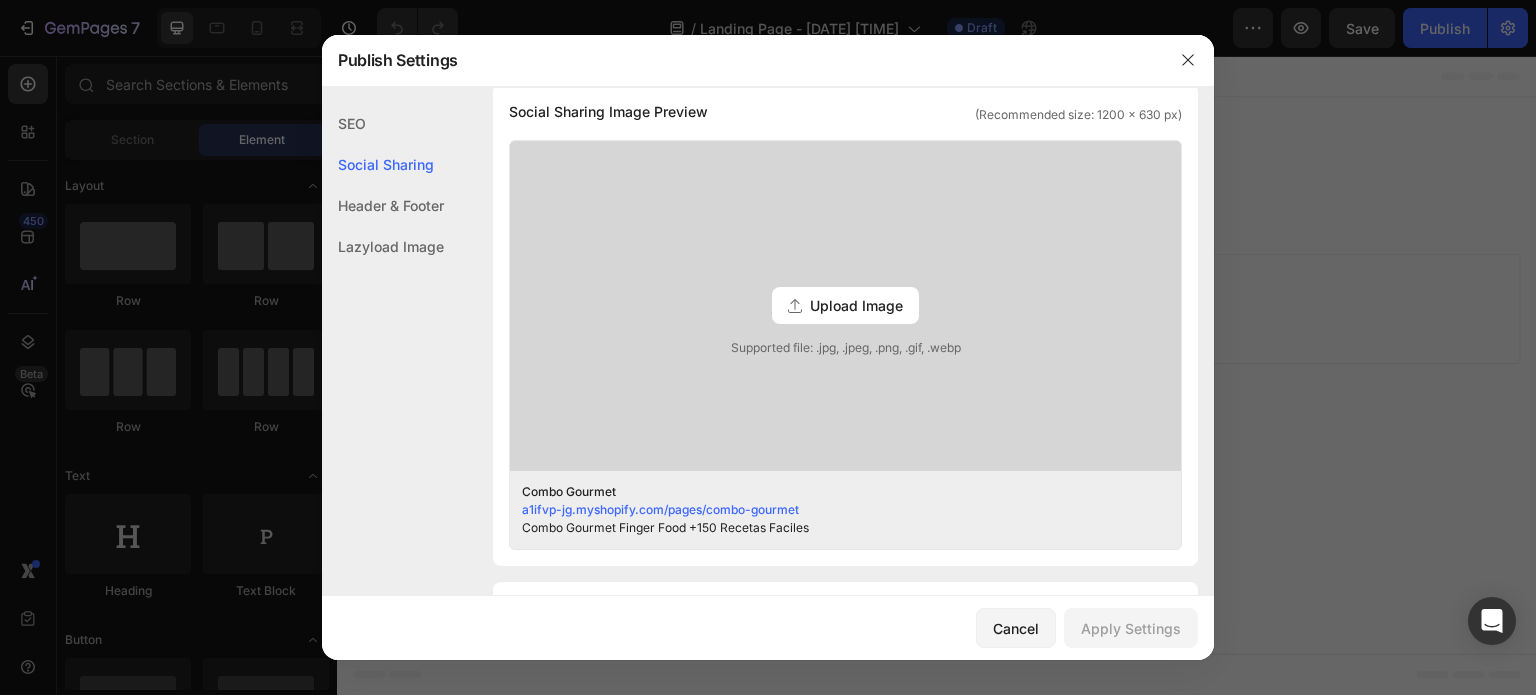 scroll, scrollTop: 985, scrollLeft: 0, axis: vertical 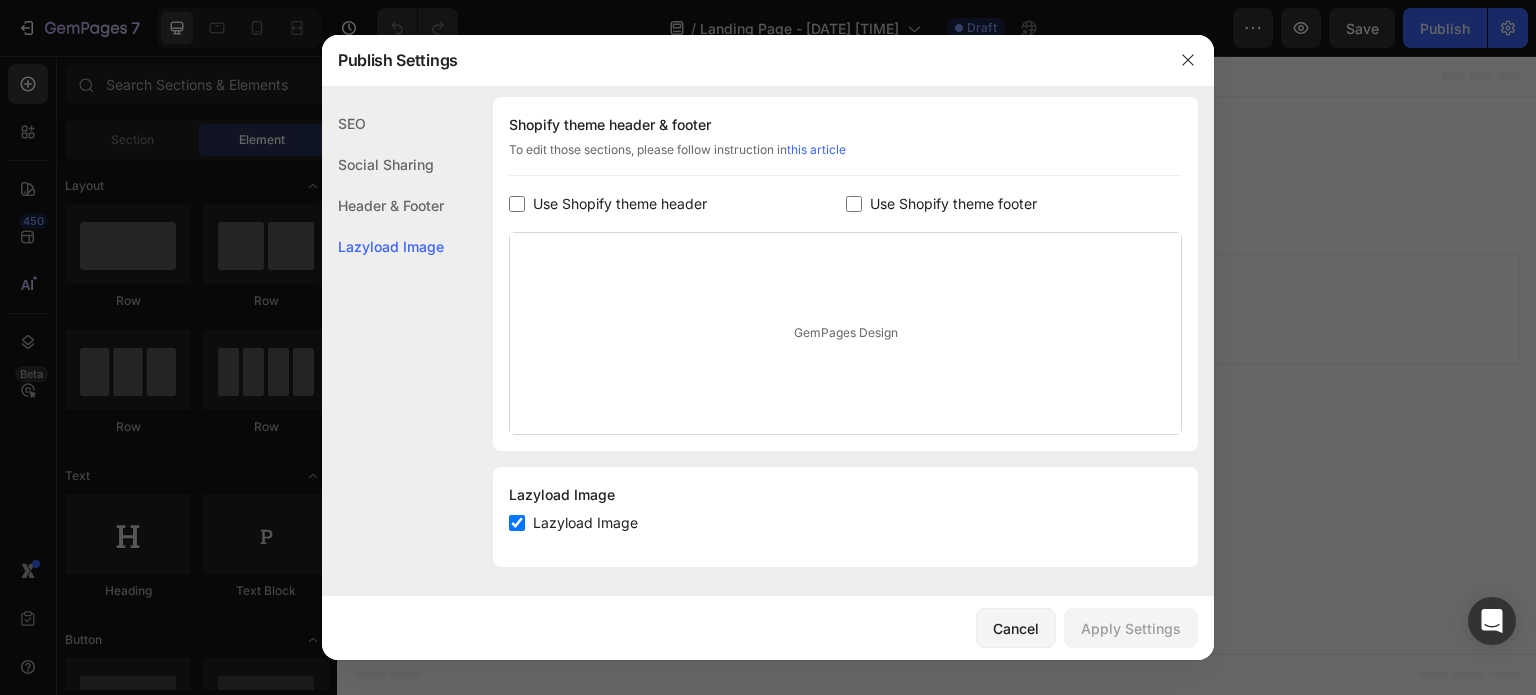 click on "GemPages Design" at bounding box center (845, 333) 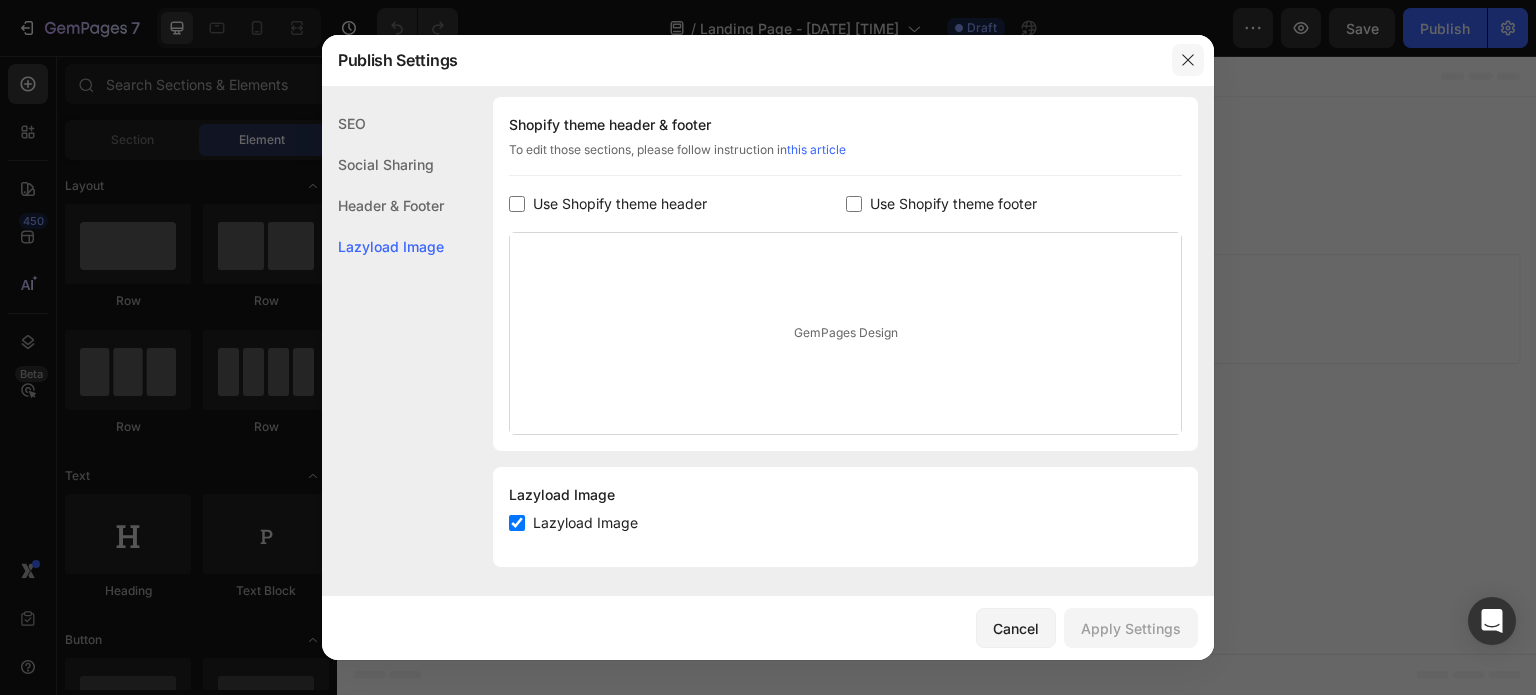 click at bounding box center [1188, 60] 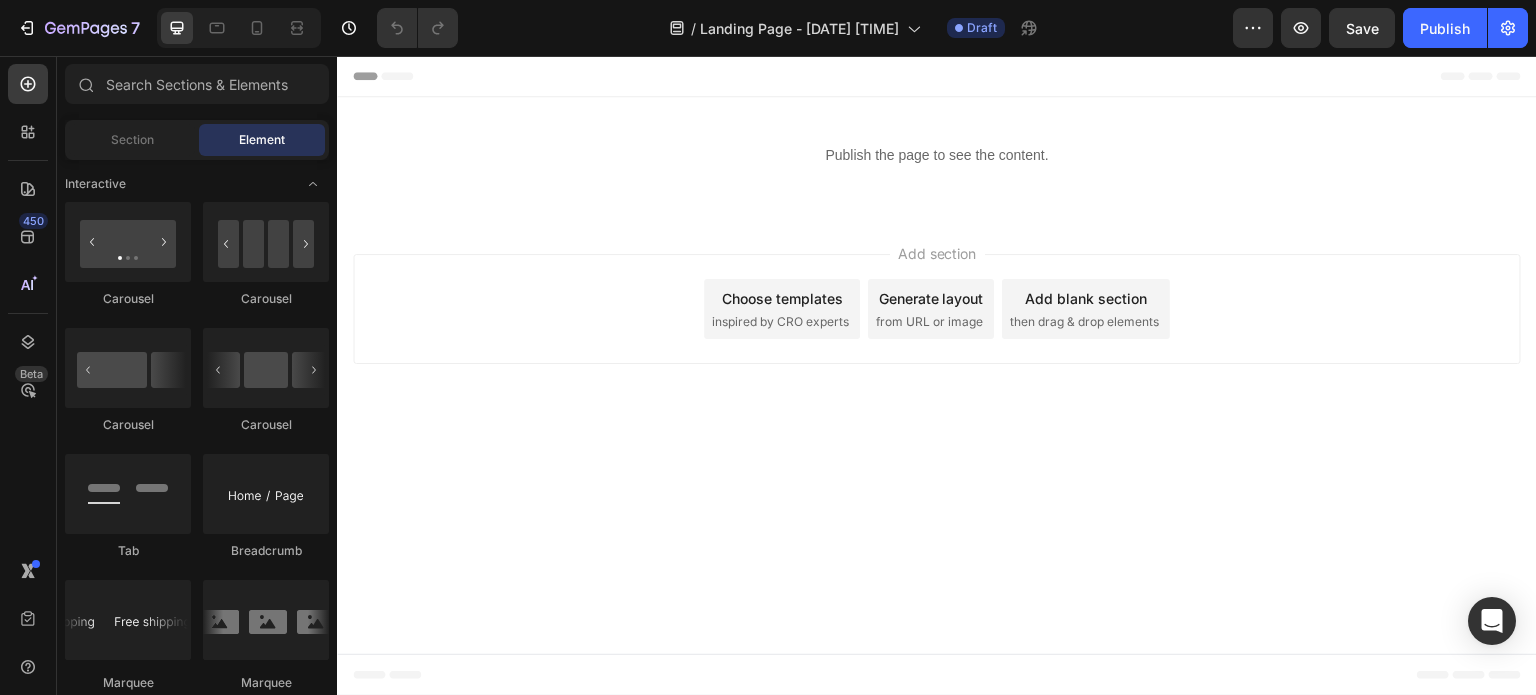 scroll, scrollTop: 2200, scrollLeft: 0, axis: vertical 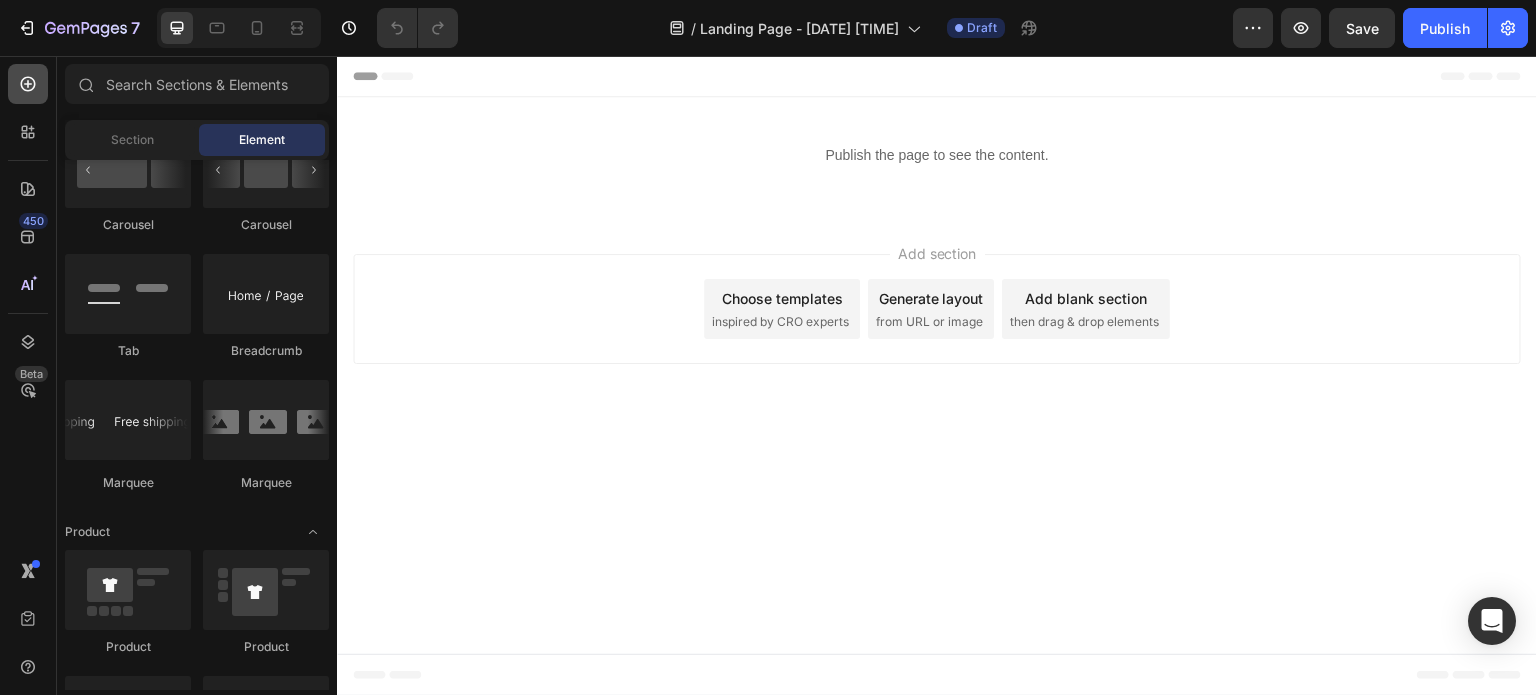 click 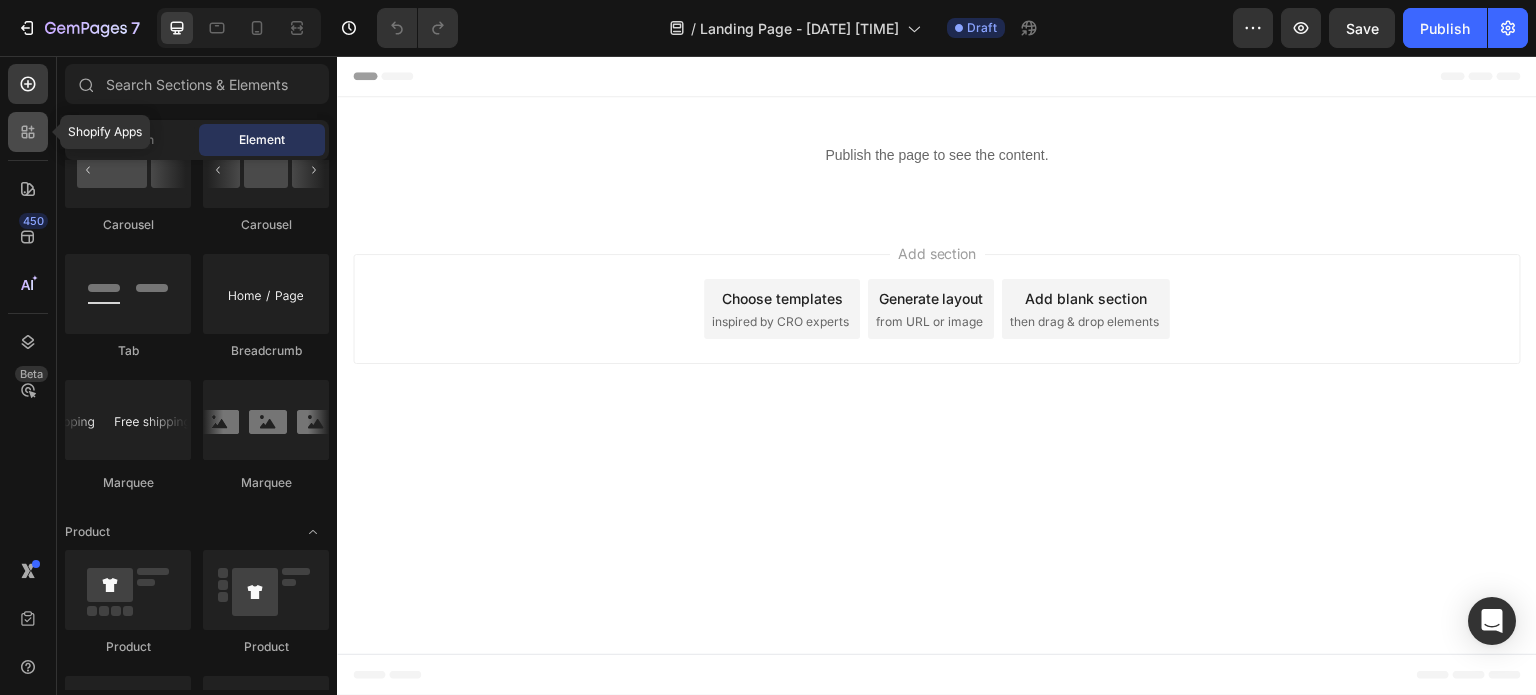 click 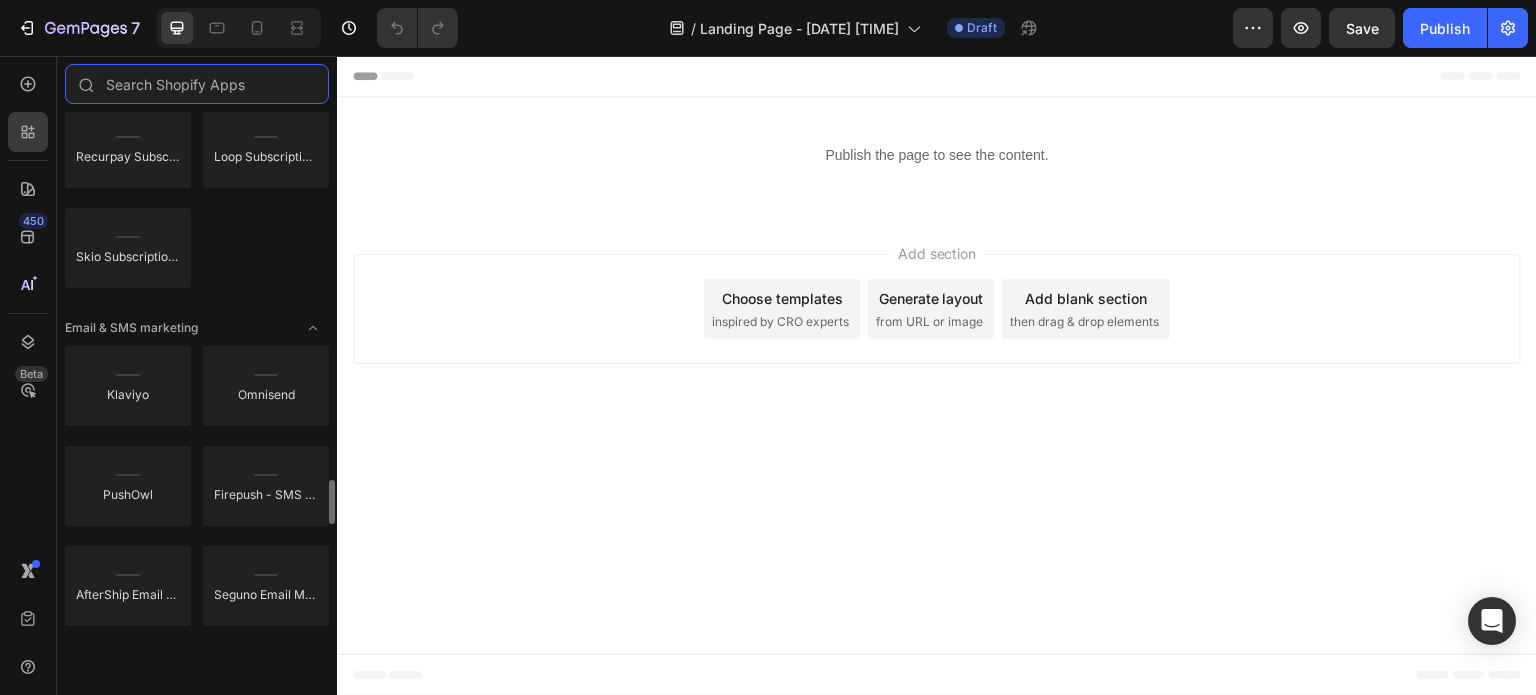 scroll, scrollTop: 3200, scrollLeft: 0, axis: vertical 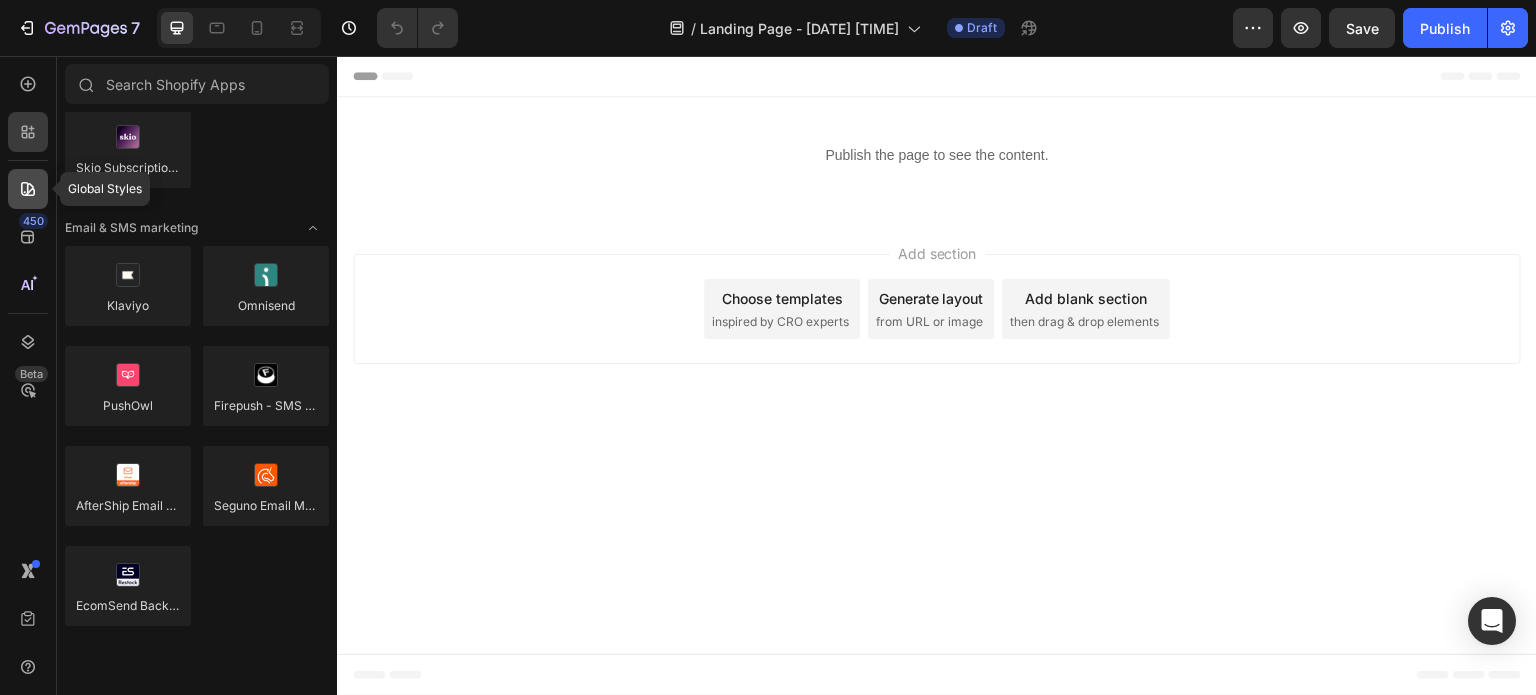 click 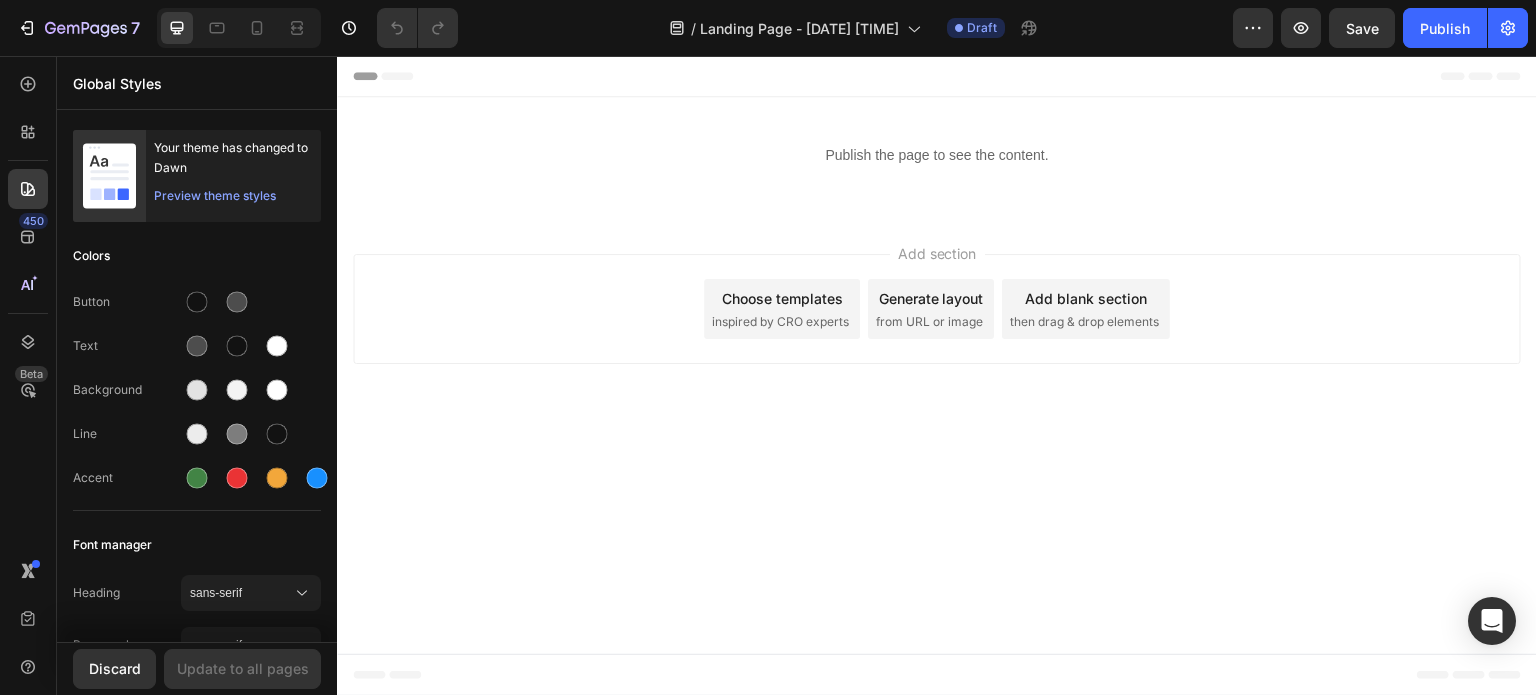 scroll, scrollTop: 900, scrollLeft: 0, axis: vertical 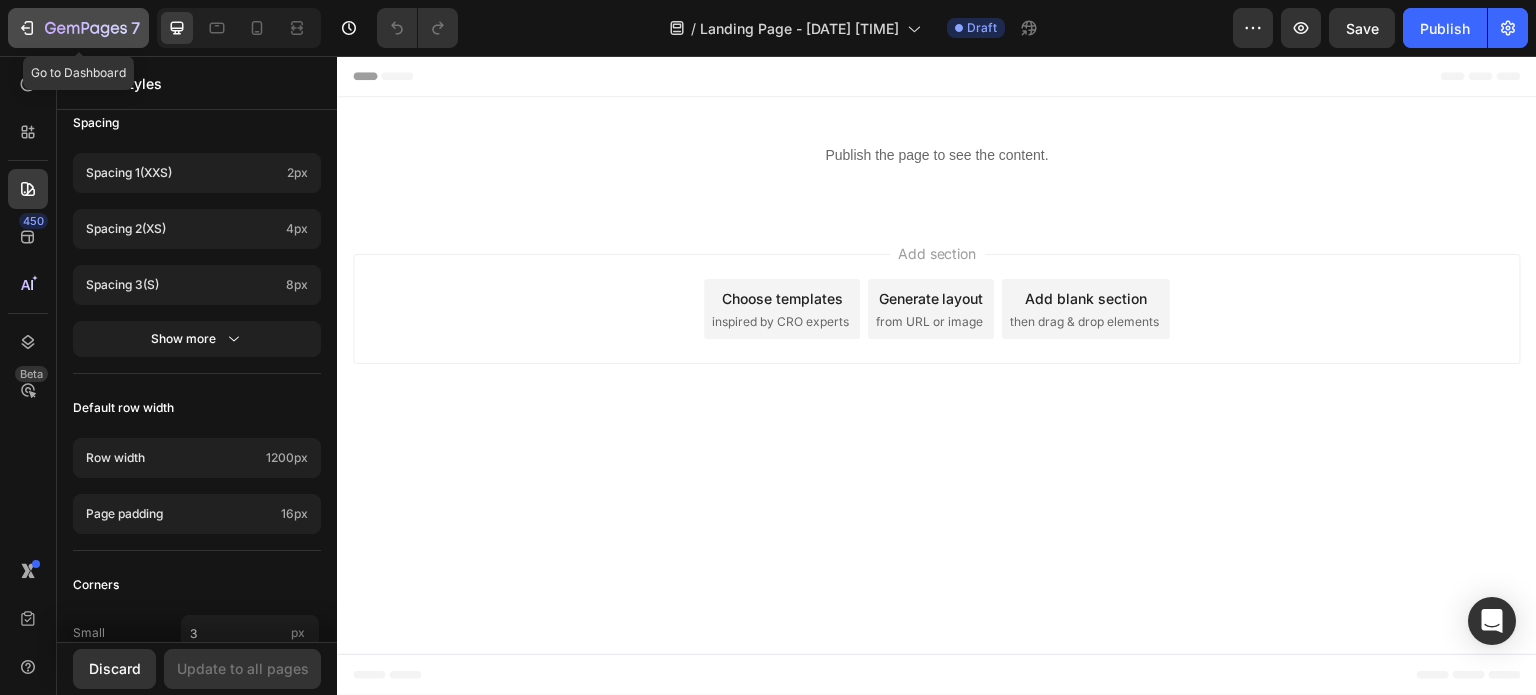 click 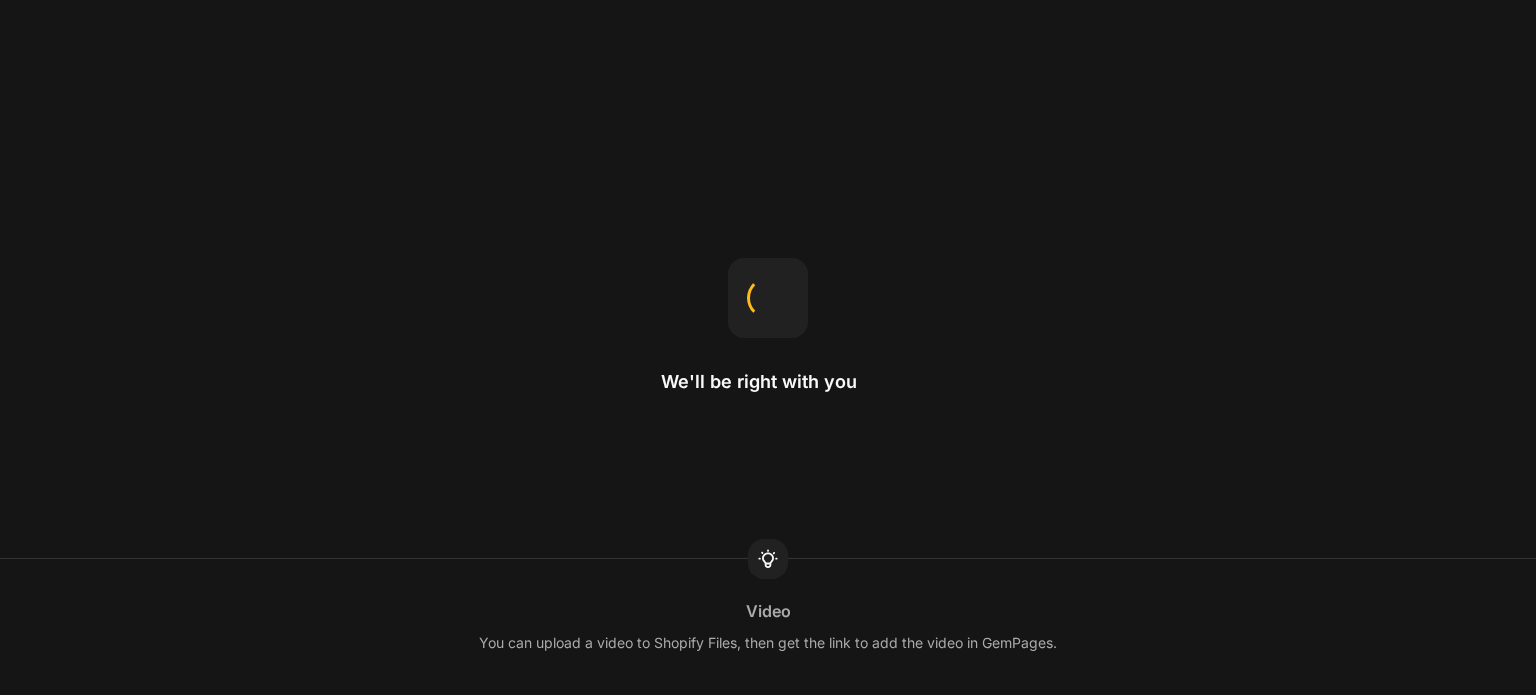 scroll, scrollTop: 0, scrollLeft: 0, axis: both 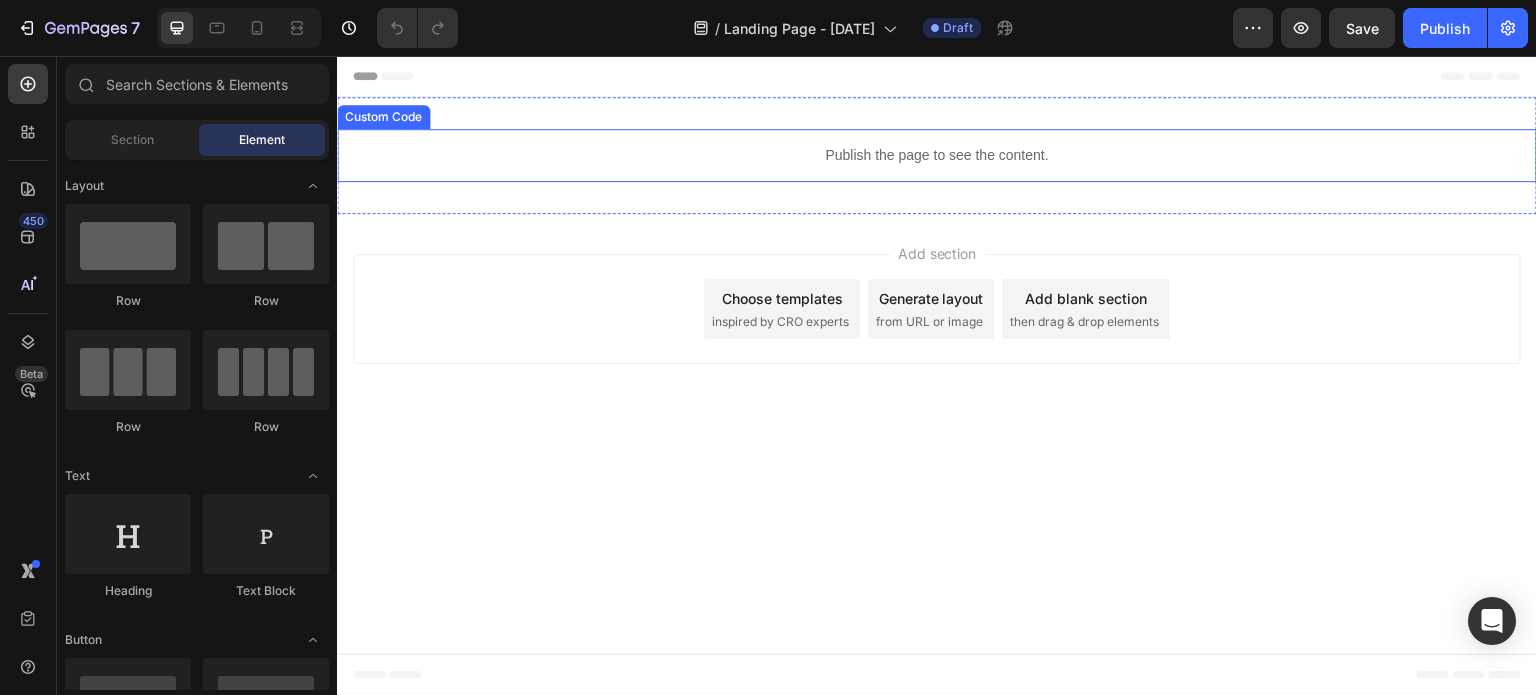 click on "Publish the page to see the content." at bounding box center (937, 155) 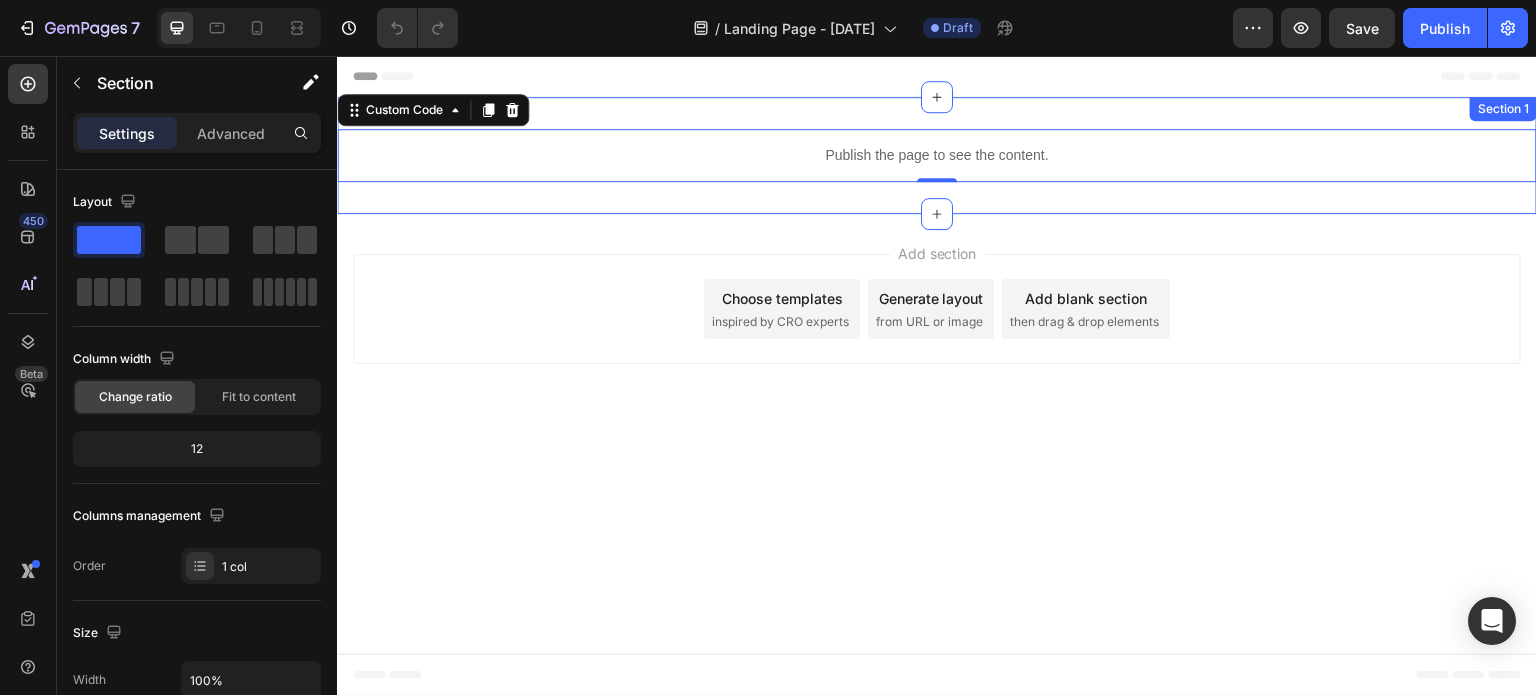 click on "Publish the page to see the content.
Custom Code   0 Section 1" at bounding box center (937, 155) 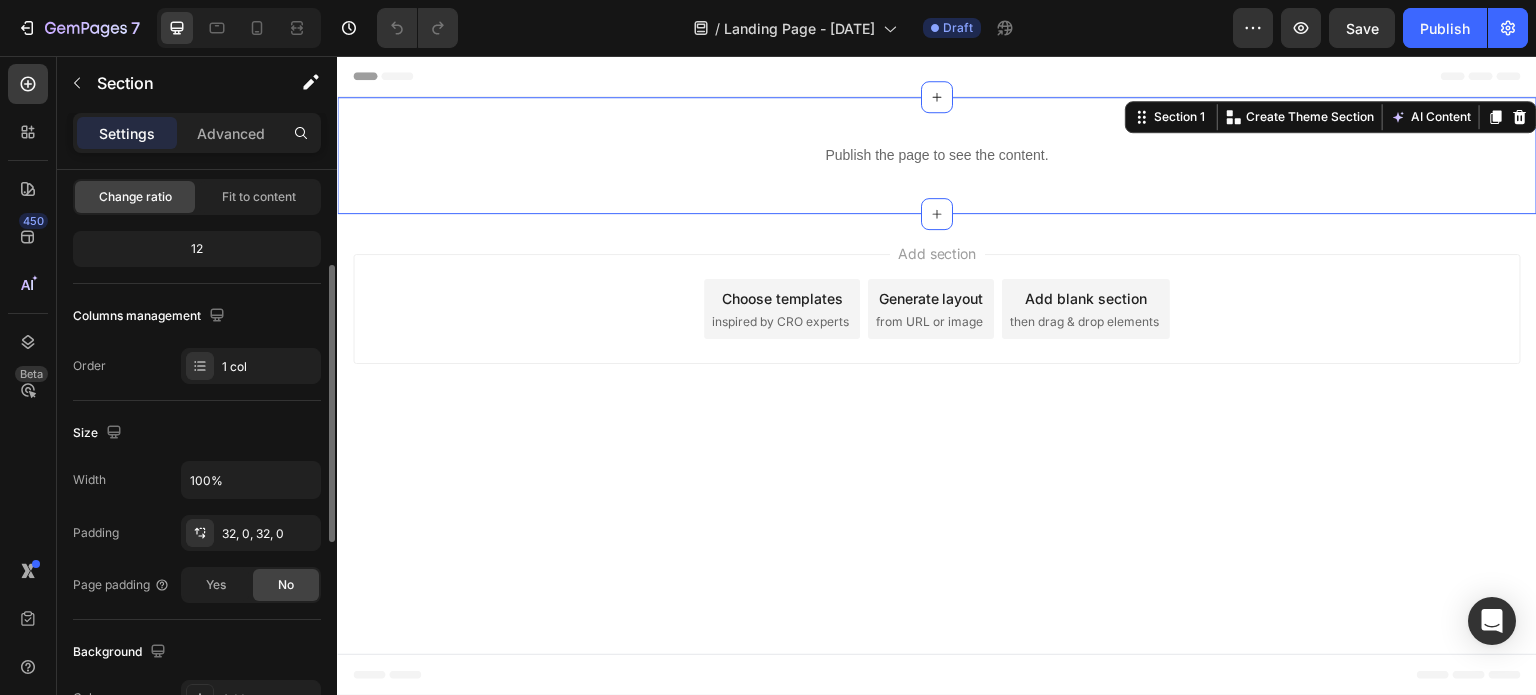 scroll, scrollTop: 300, scrollLeft: 0, axis: vertical 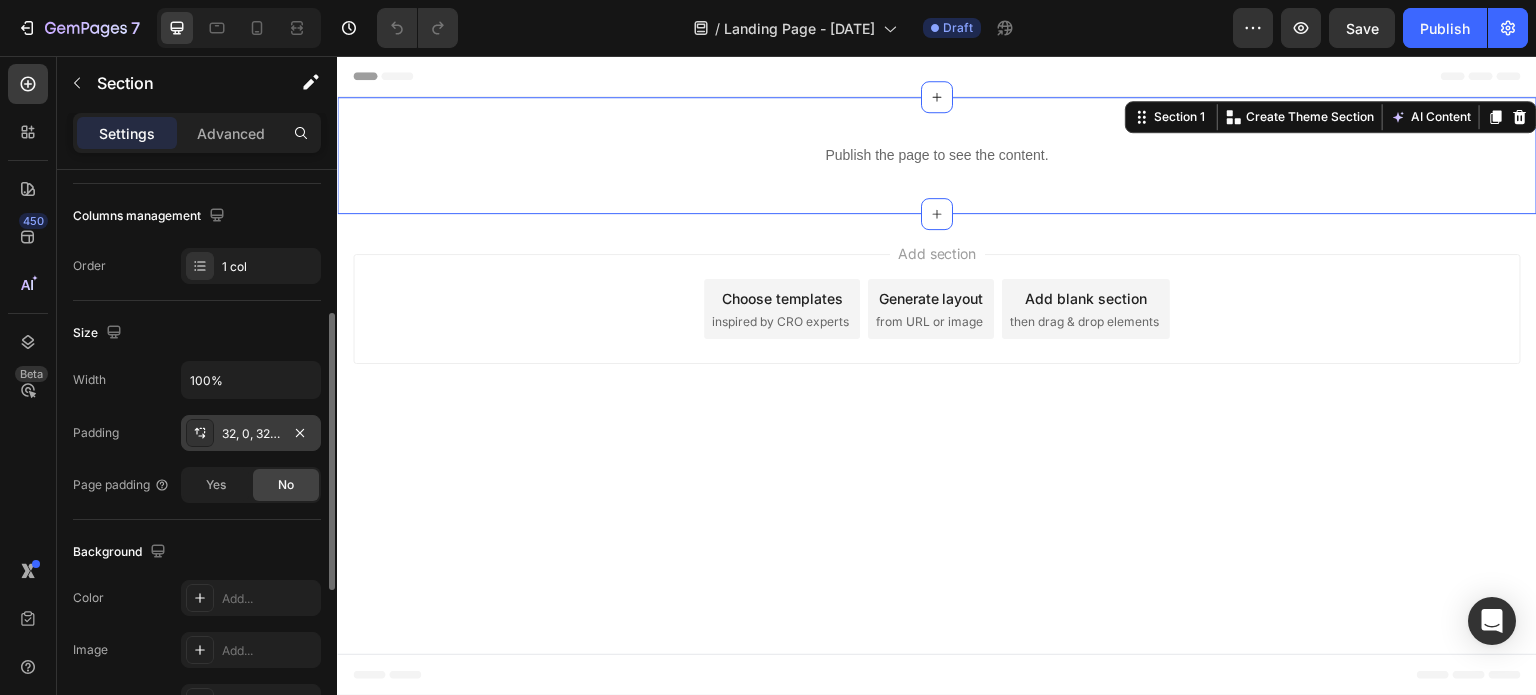 click on "32, 0, 32, 0" at bounding box center (251, 434) 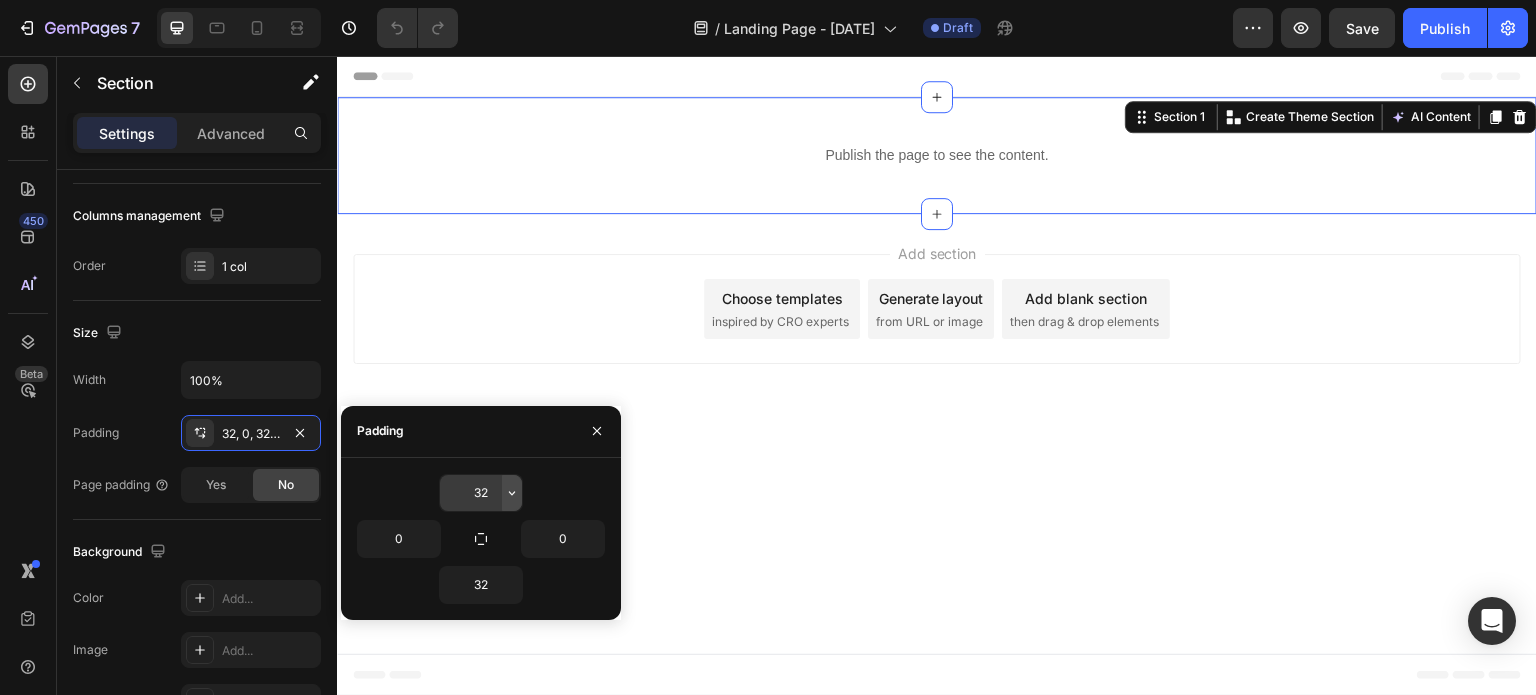 click on "32" at bounding box center [481, 493] 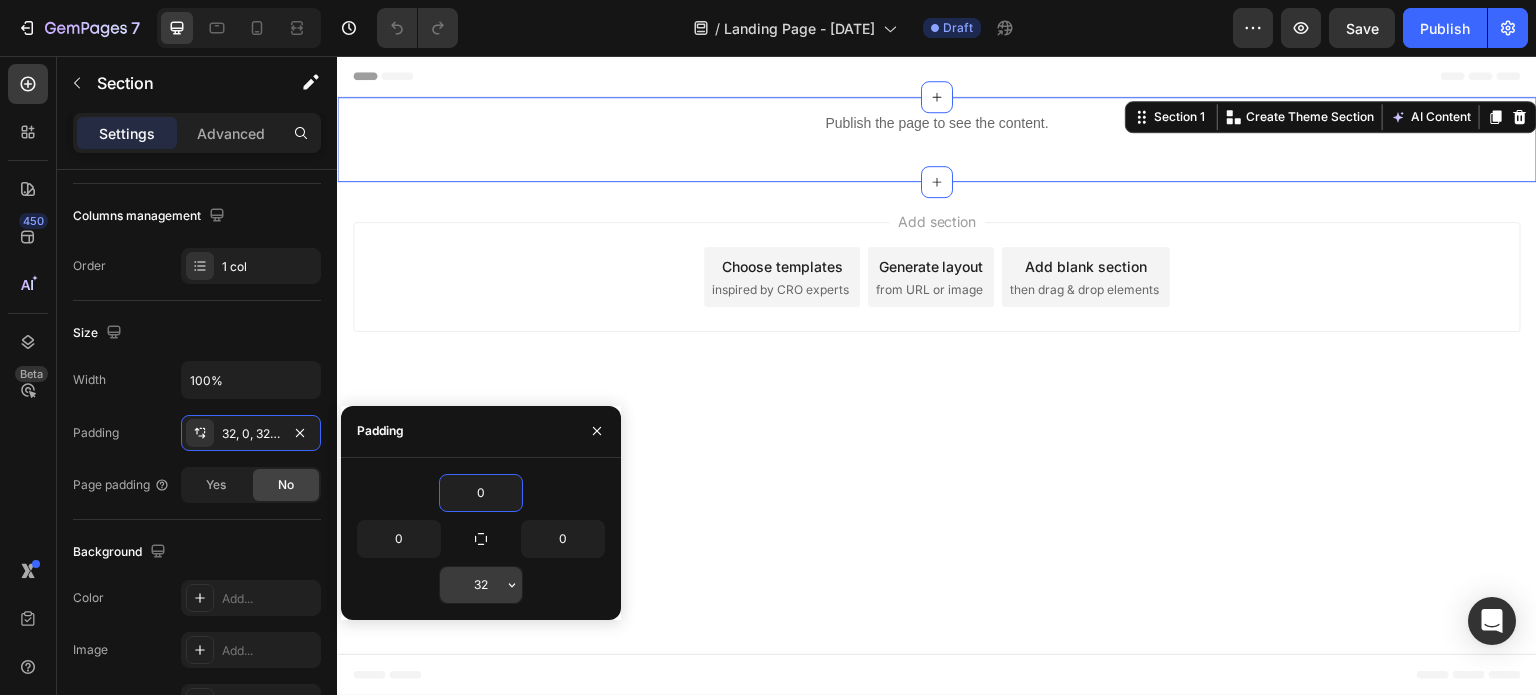 type on "0" 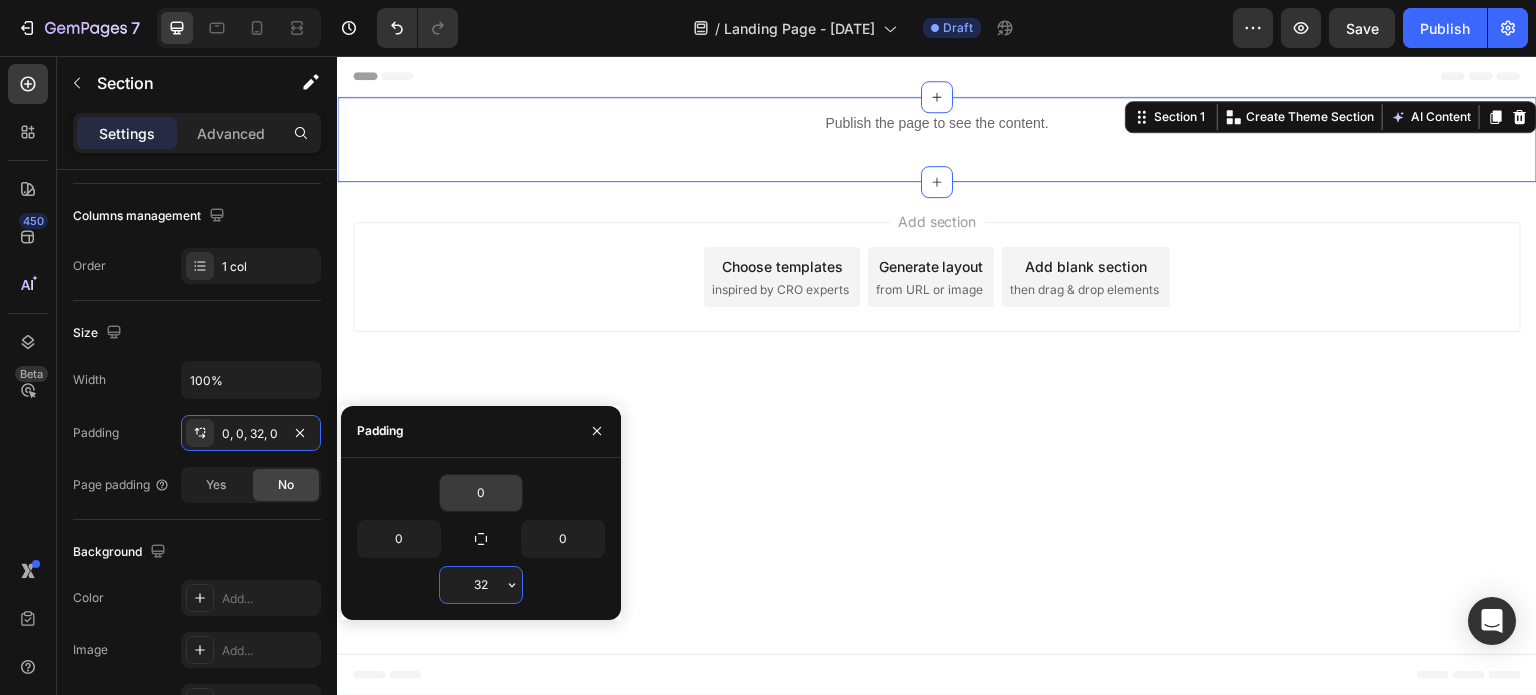 click on "32" at bounding box center [481, 585] 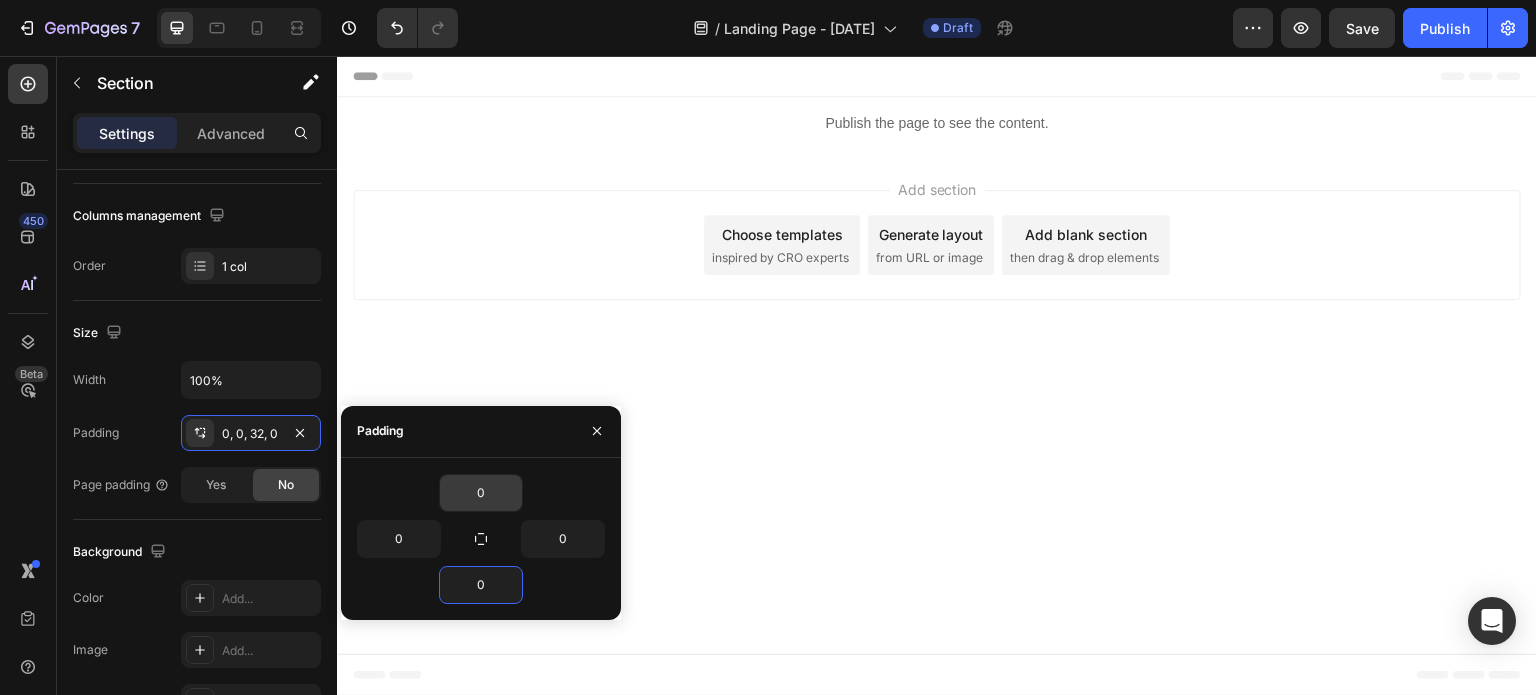 click on "Header
Publish the page to see the content.
Custom Code Section 1 Root Start with Sections from sidebar Add sections Add elements Start with Generating from URL or image Add section Choose templates inspired by CRO experts Generate layout from URL or image Add blank section then drag & drop elements Footer" at bounding box center (937, 376) 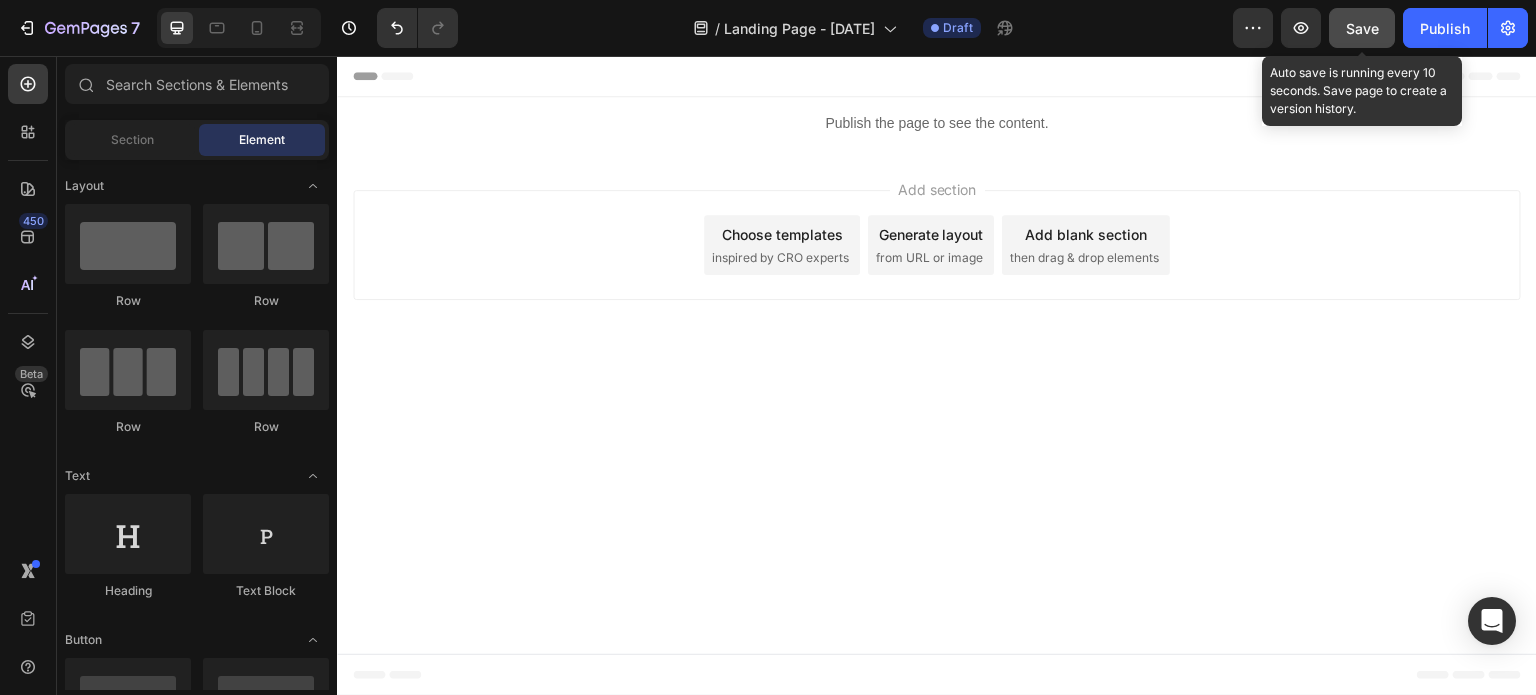 click on "Save" at bounding box center (1362, 28) 